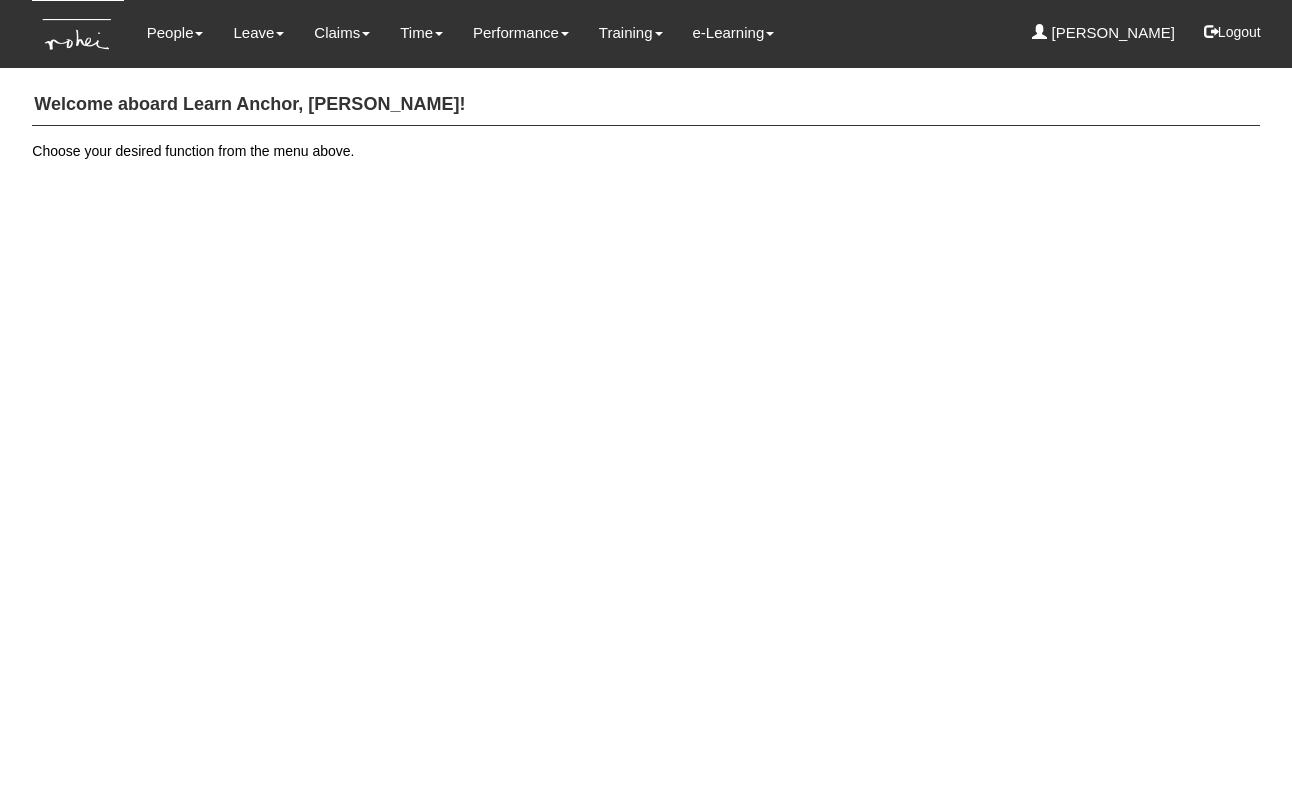 scroll, scrollTop: 0, scrollLeft: 0, axis: both 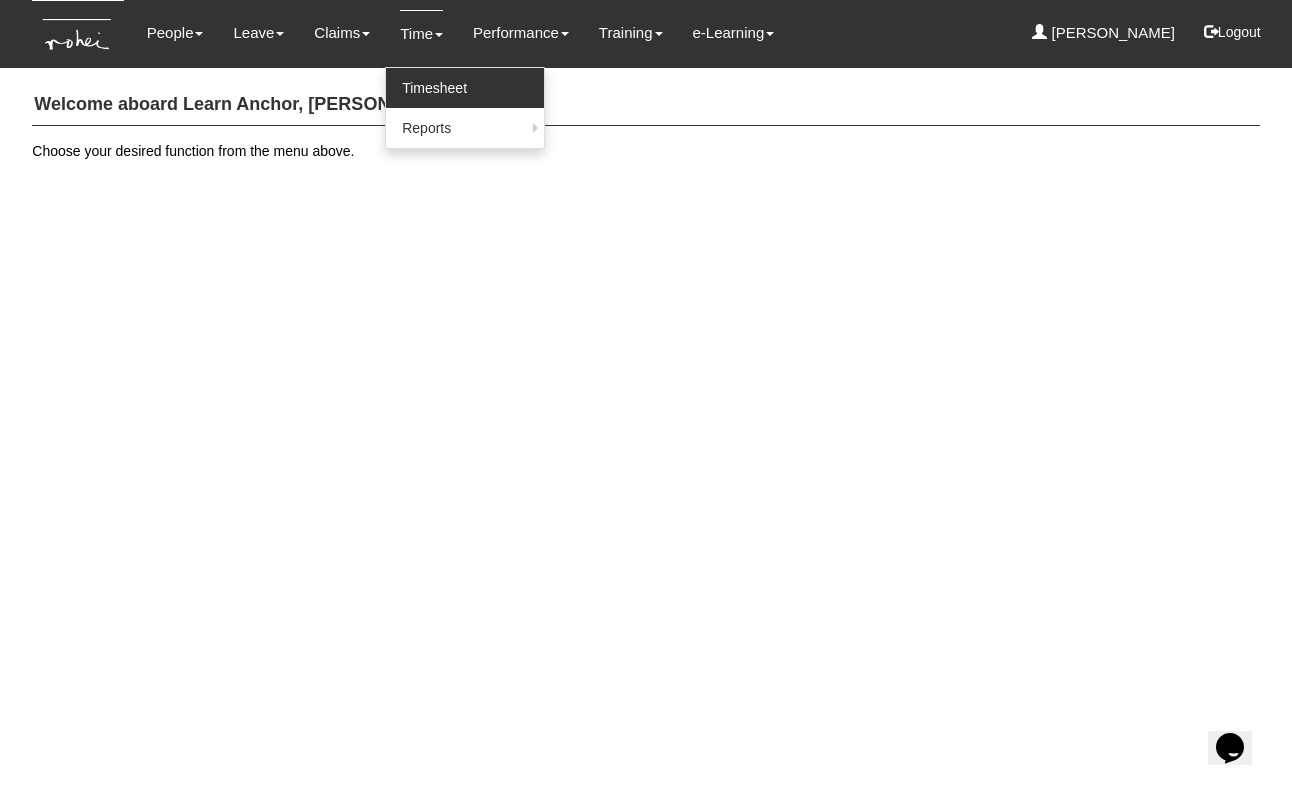 click on "Timesheet" at bounding box center [465, 88] 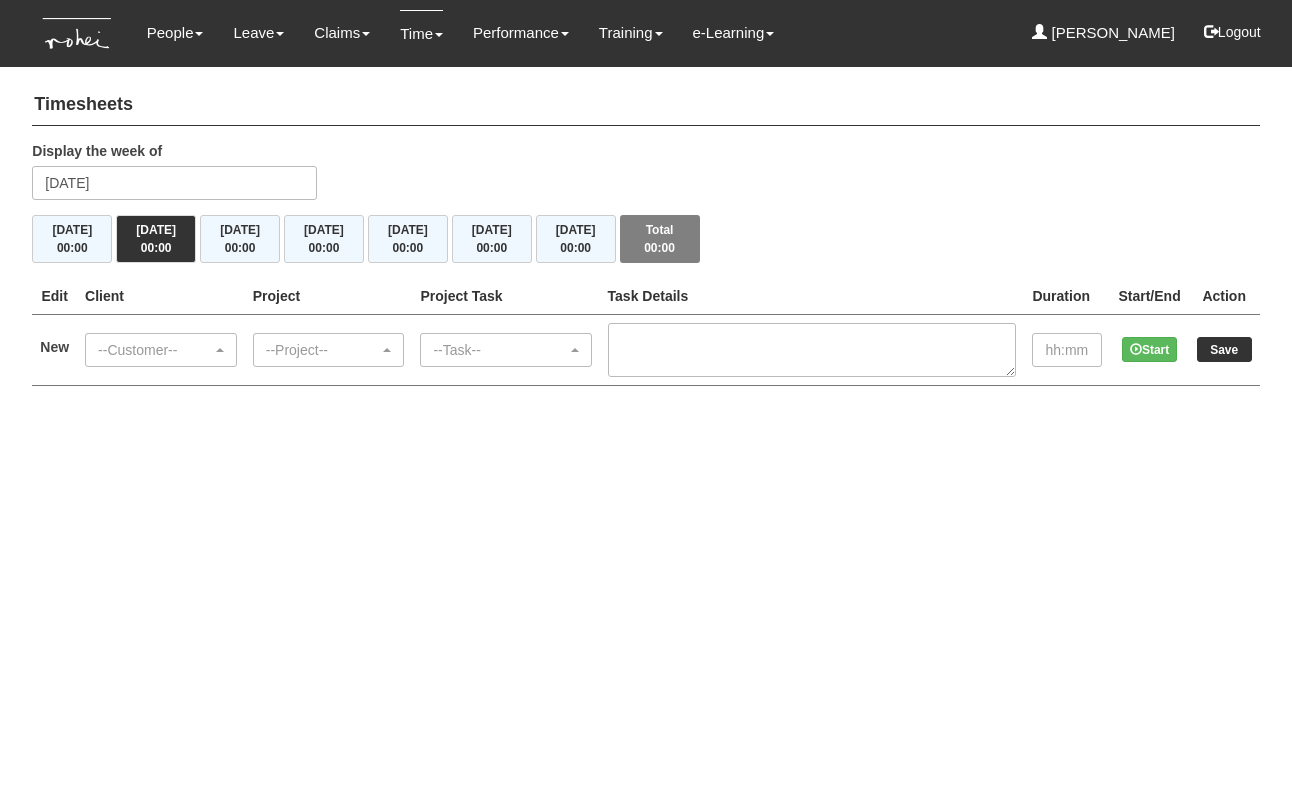 scroll, scrollTop: 0, scrollLeft: 0, axis: both 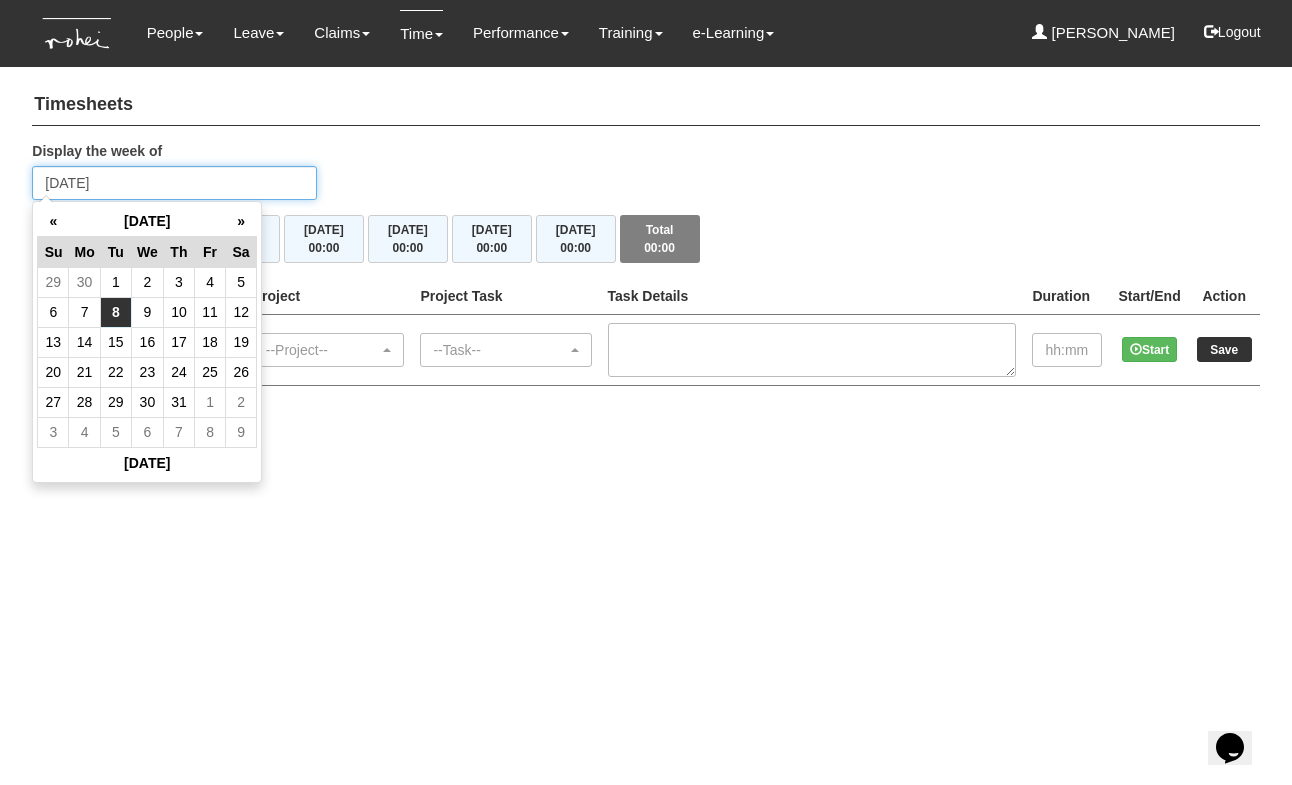 click on "Tuesday 8 July 2025" at bounding box center [174, 183] 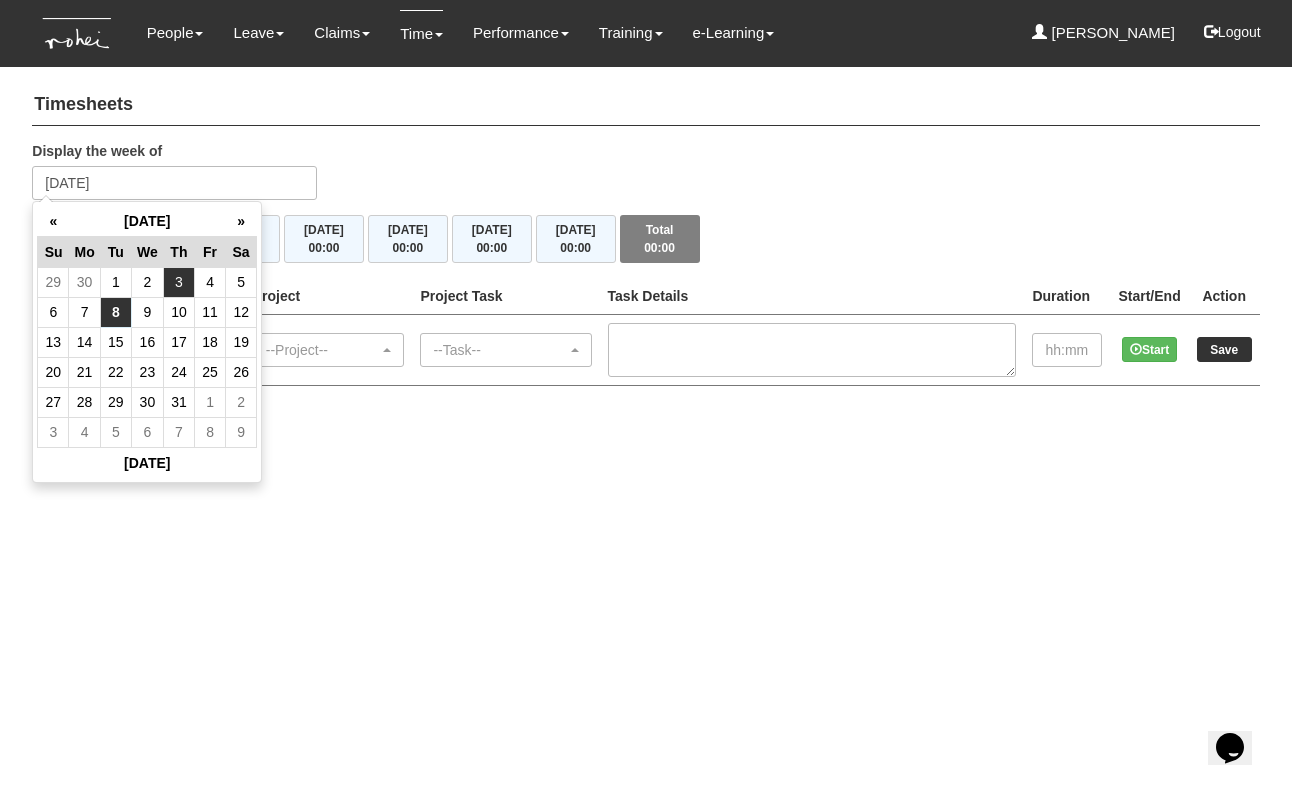 click on "3" at bounding box center (178, 282) 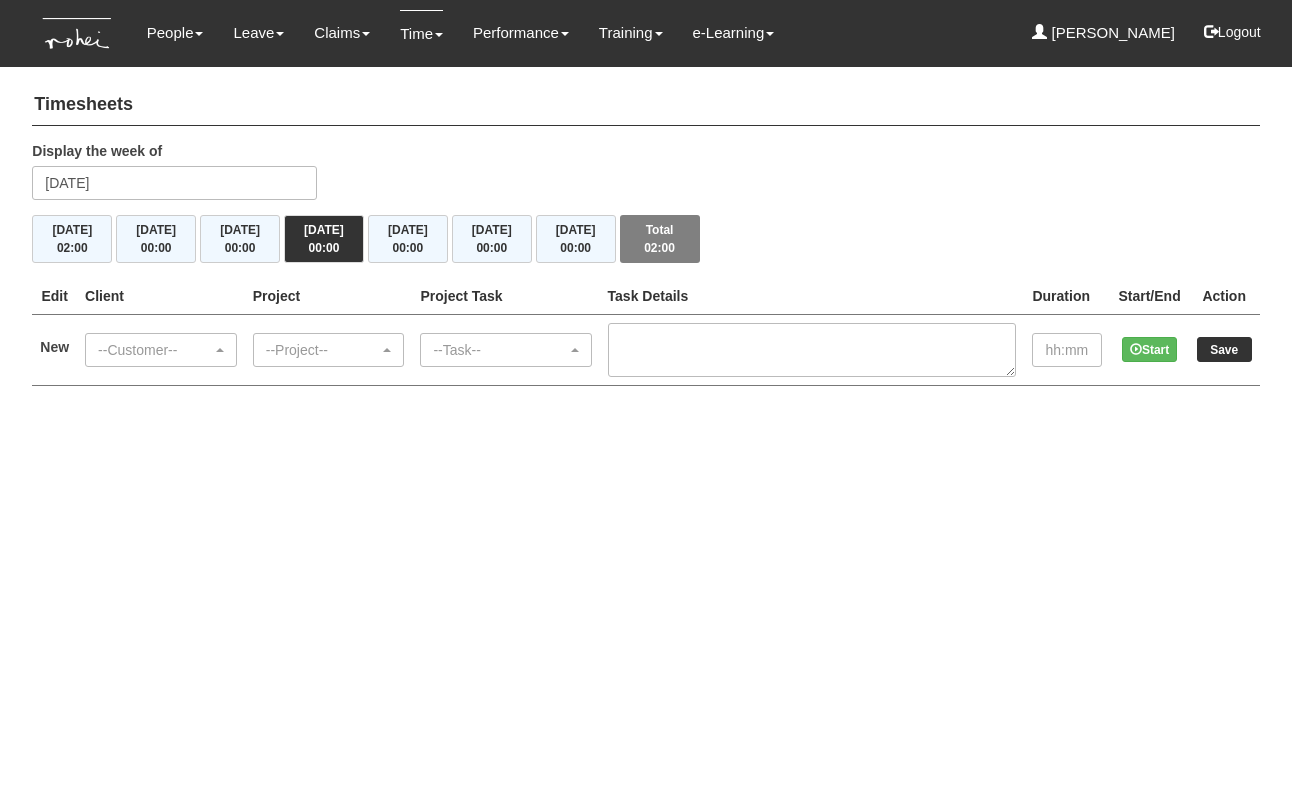 scroll, scrollTop: 0, scrollLeft: 0, axis: both 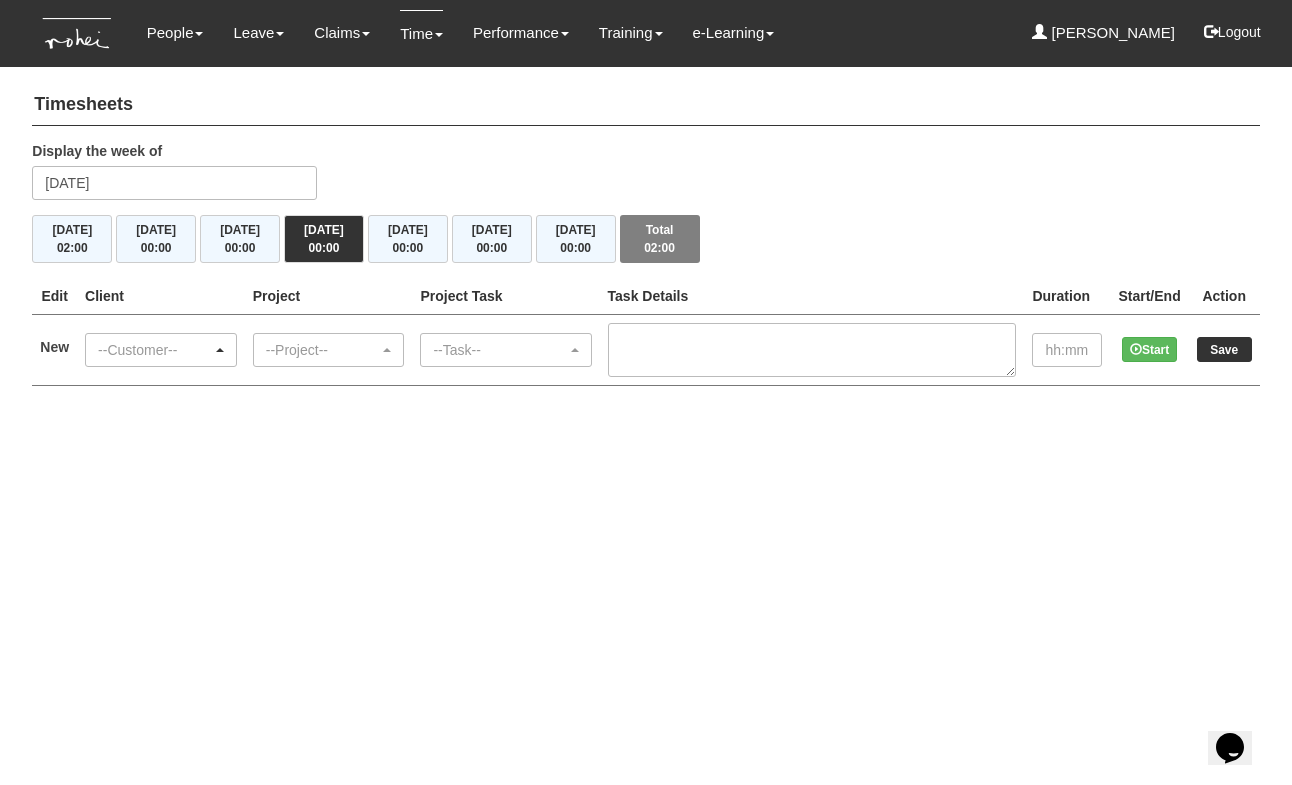 click on "--Customer--" at bounding box center (155, 350) 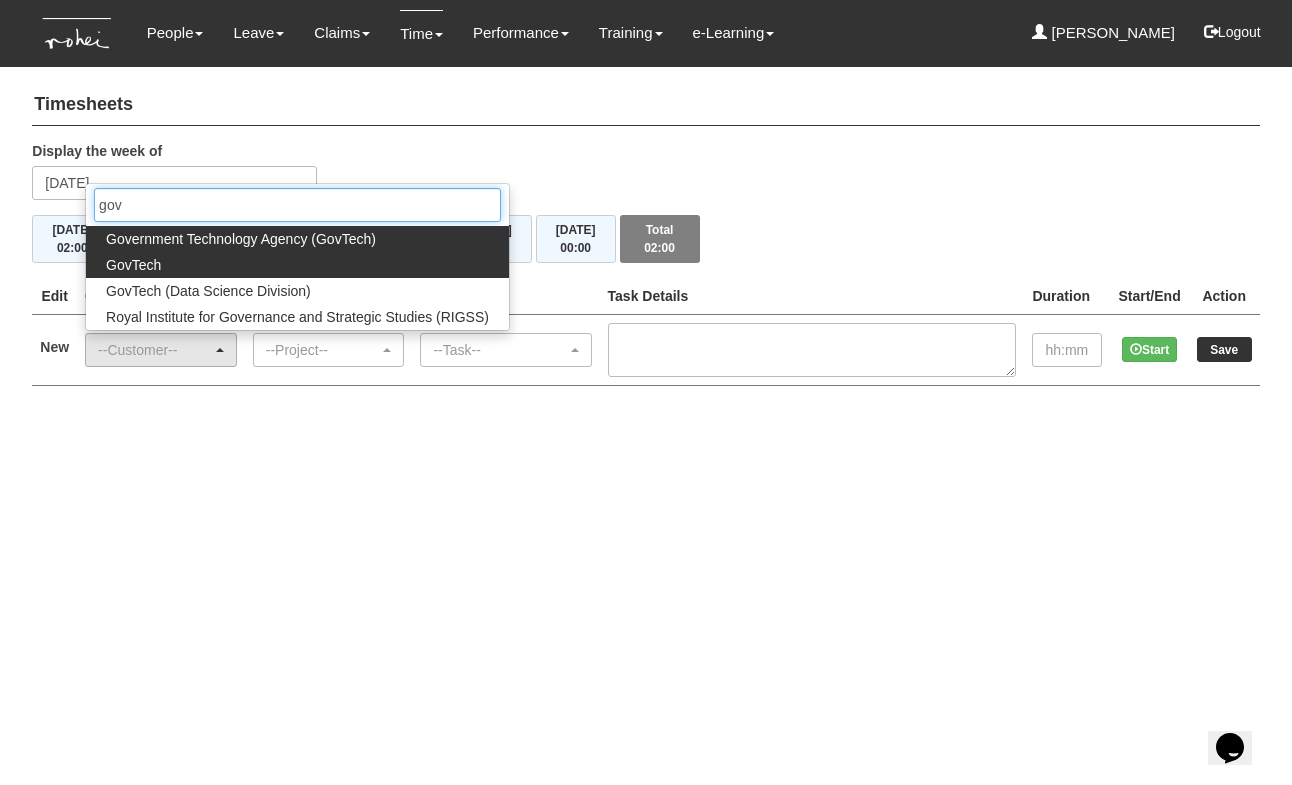 type on "gov" 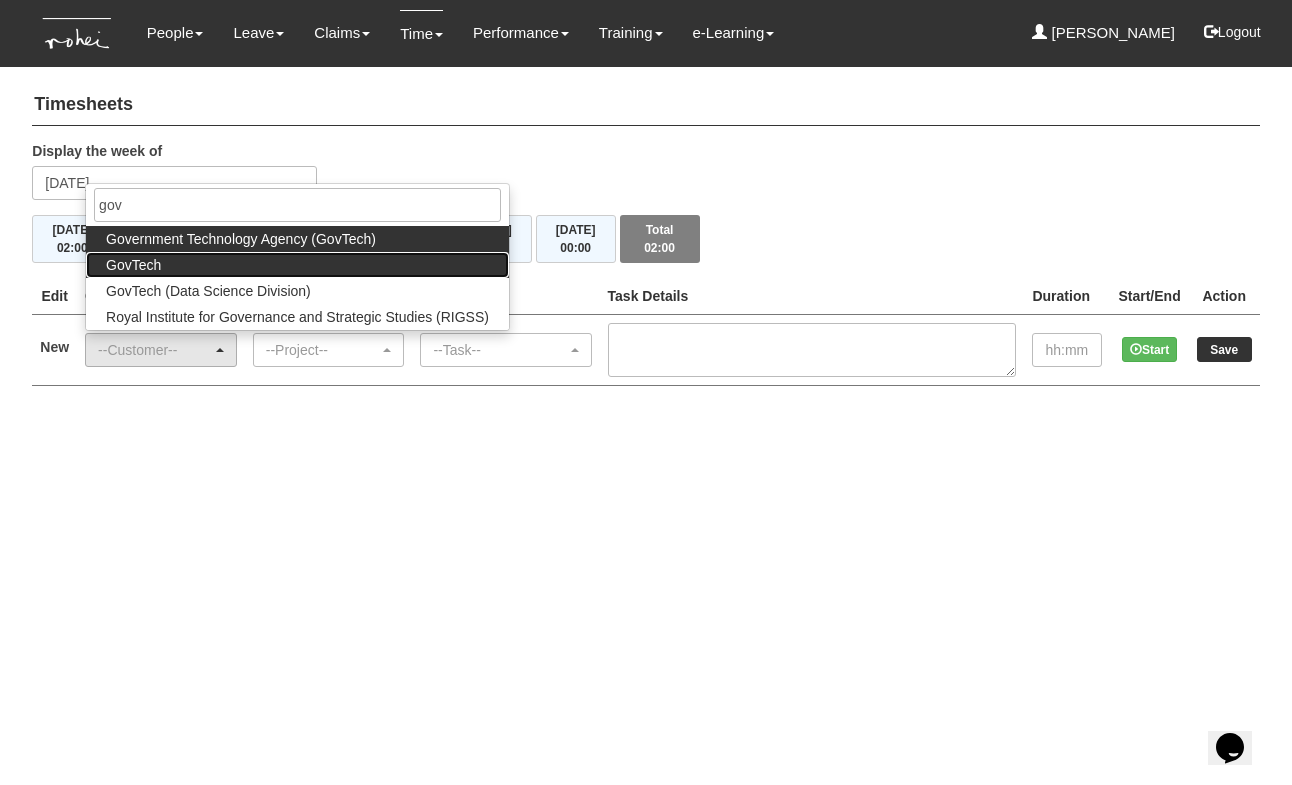 click on "GovTech" at bounding box center [297, 265] 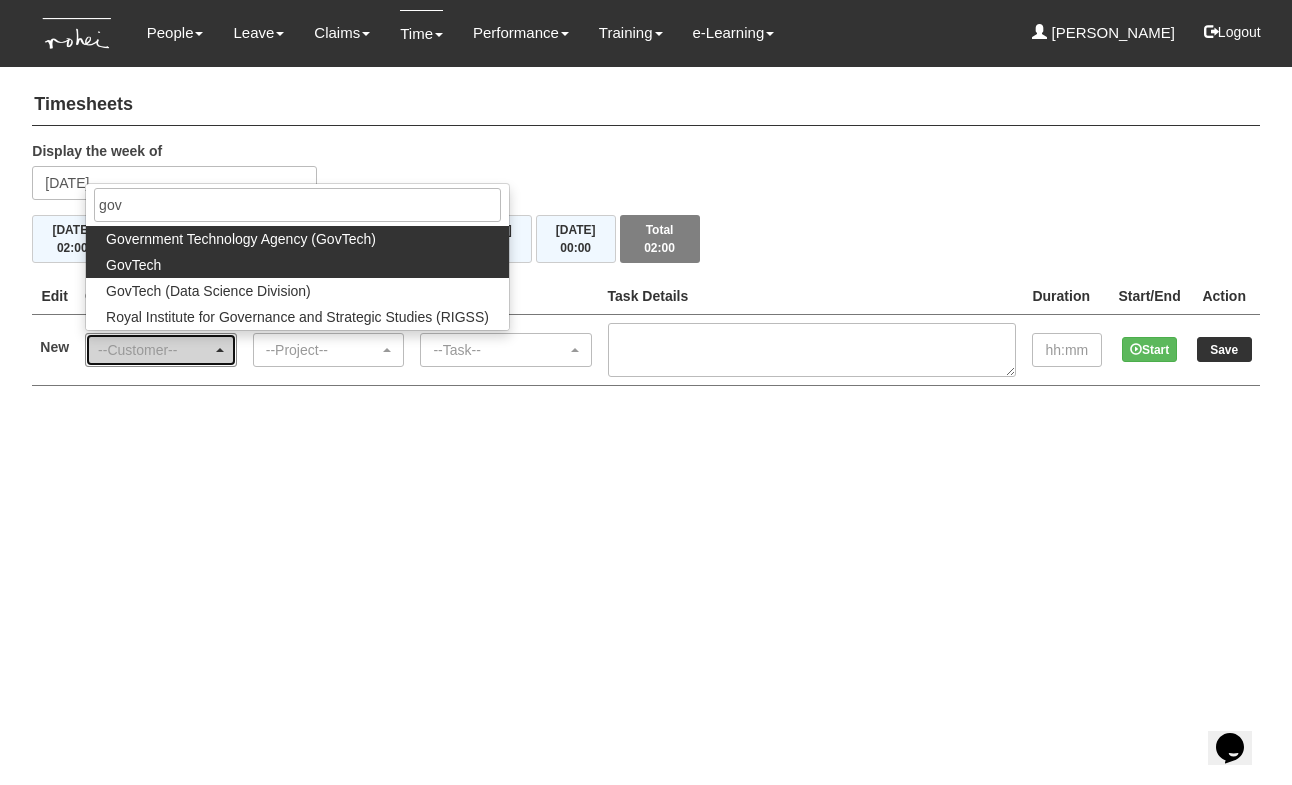 select on "427" 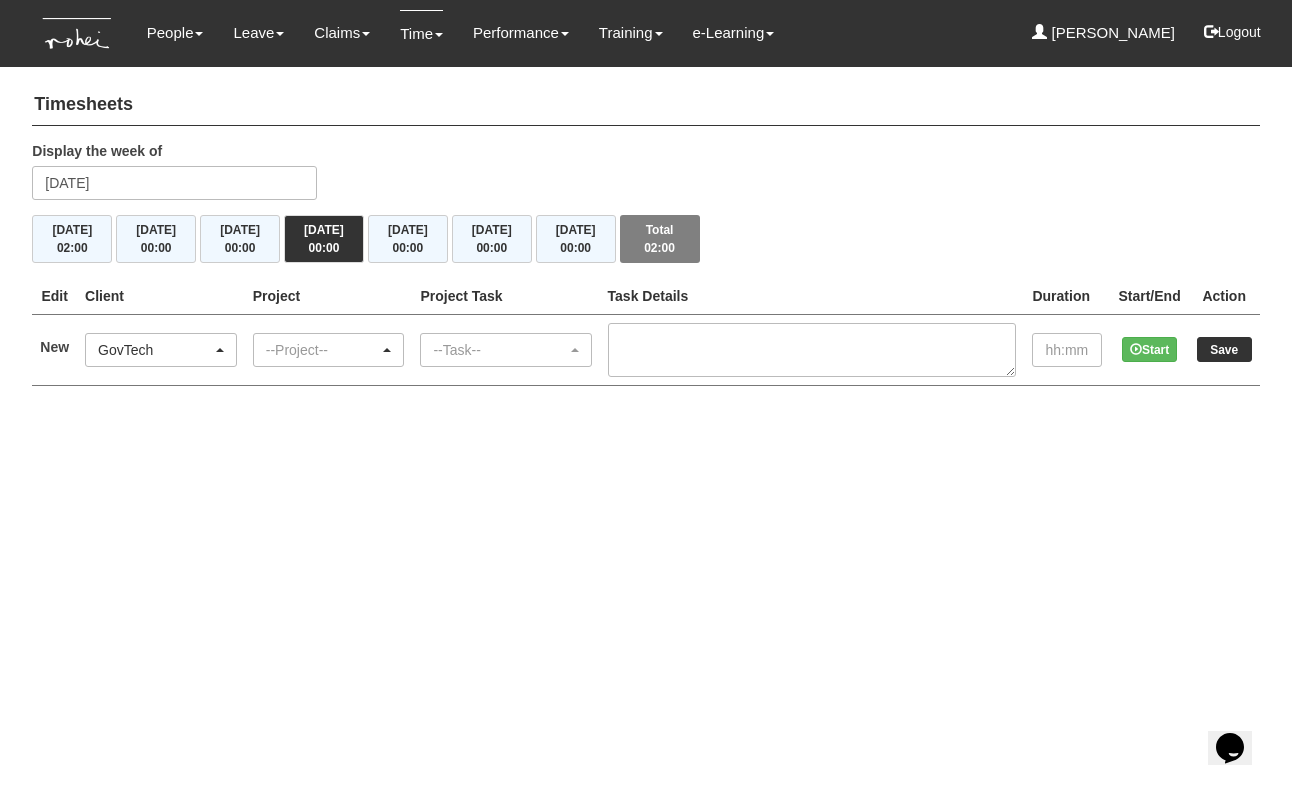 click on "--Project--" at bounding box center (323, 350) 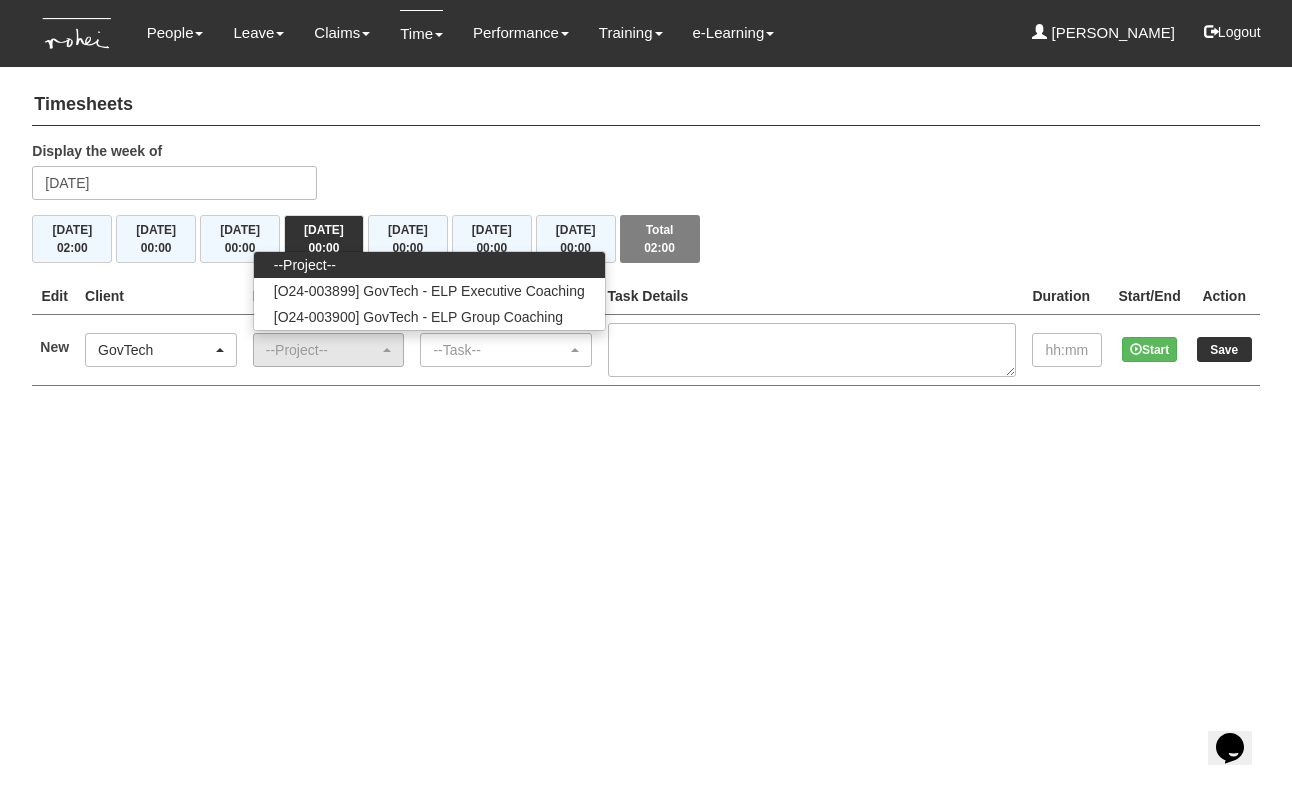 click on "Toggle navigation
People
Personal Information
Staff  Directory
Leave
Apply for Leave
Claim Time Off-in-lieu Leave Forecast" at bounding box center (646, 213) 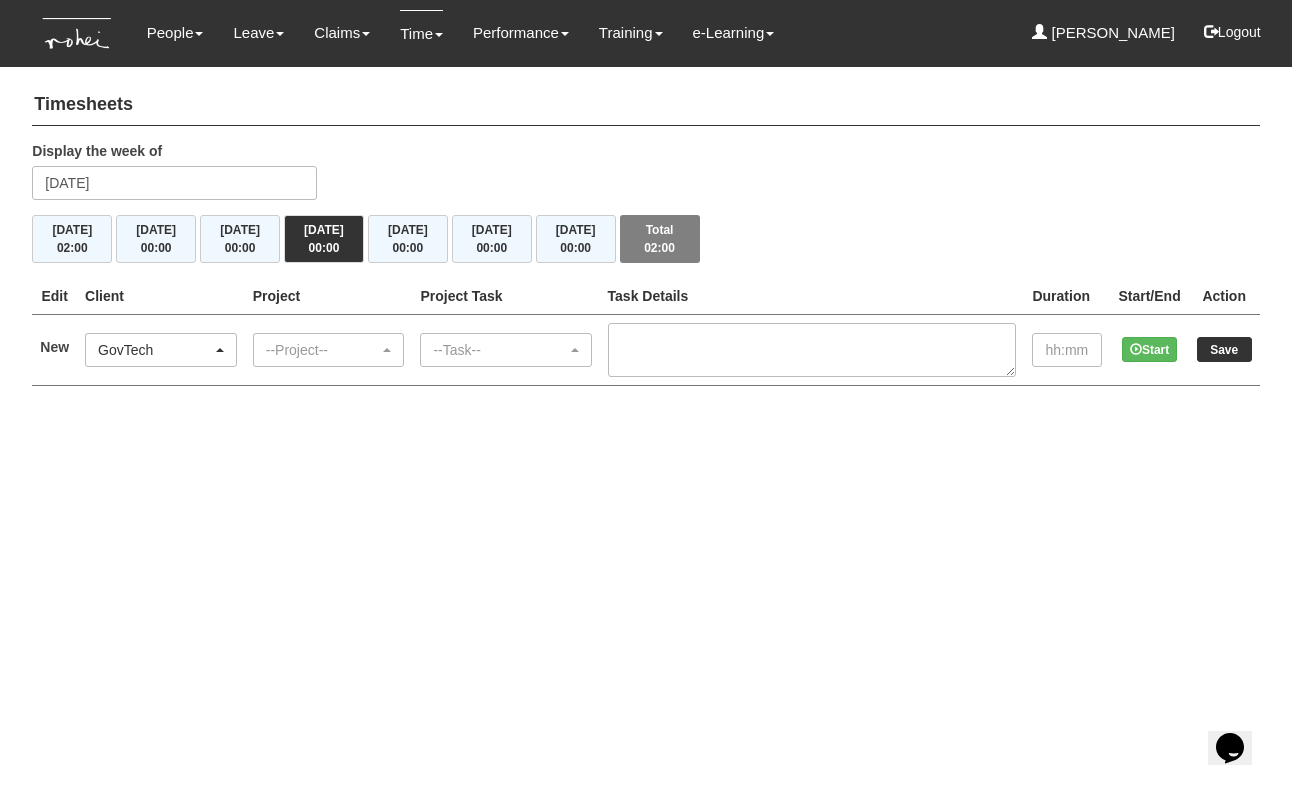 click on "Thu 3/7 00:00" at bounding box center (324, 239) 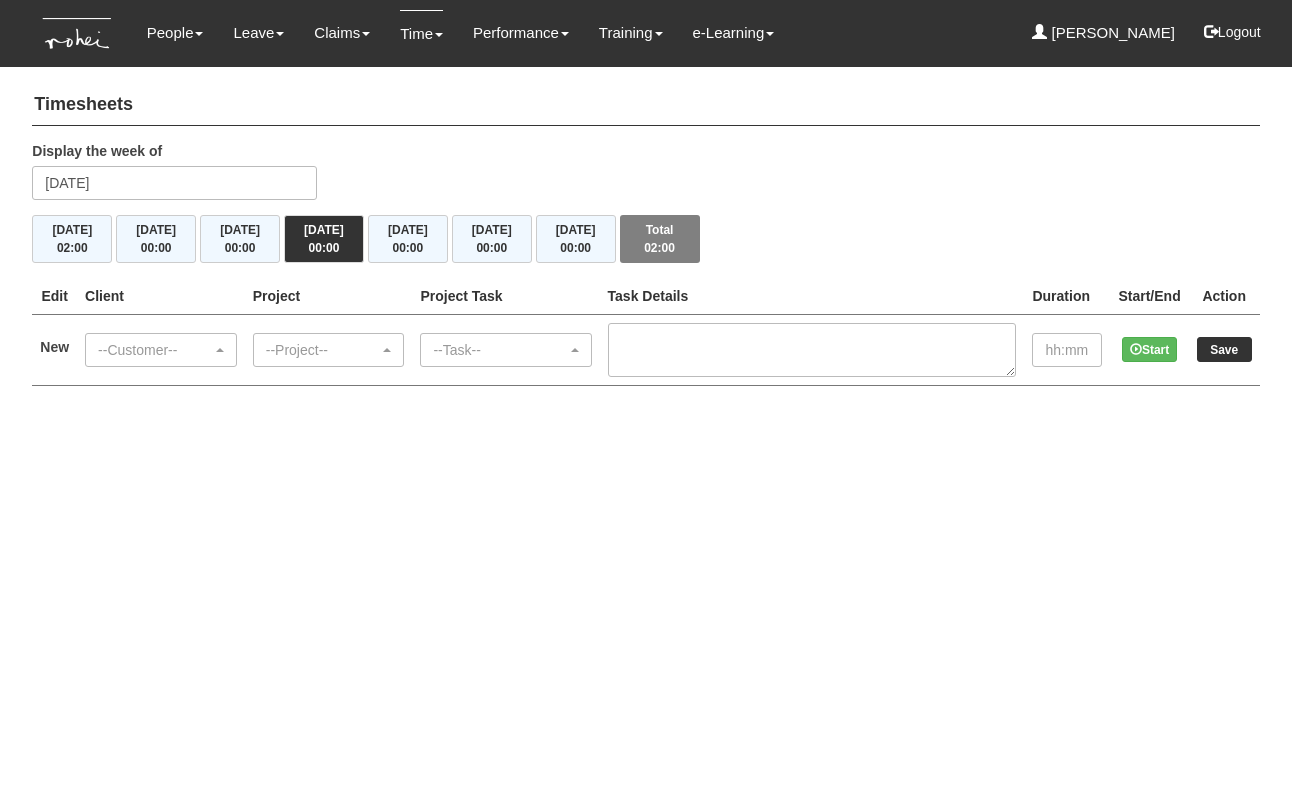 scroll, scrollTop: 0, scrollLeft: 0, axis: both 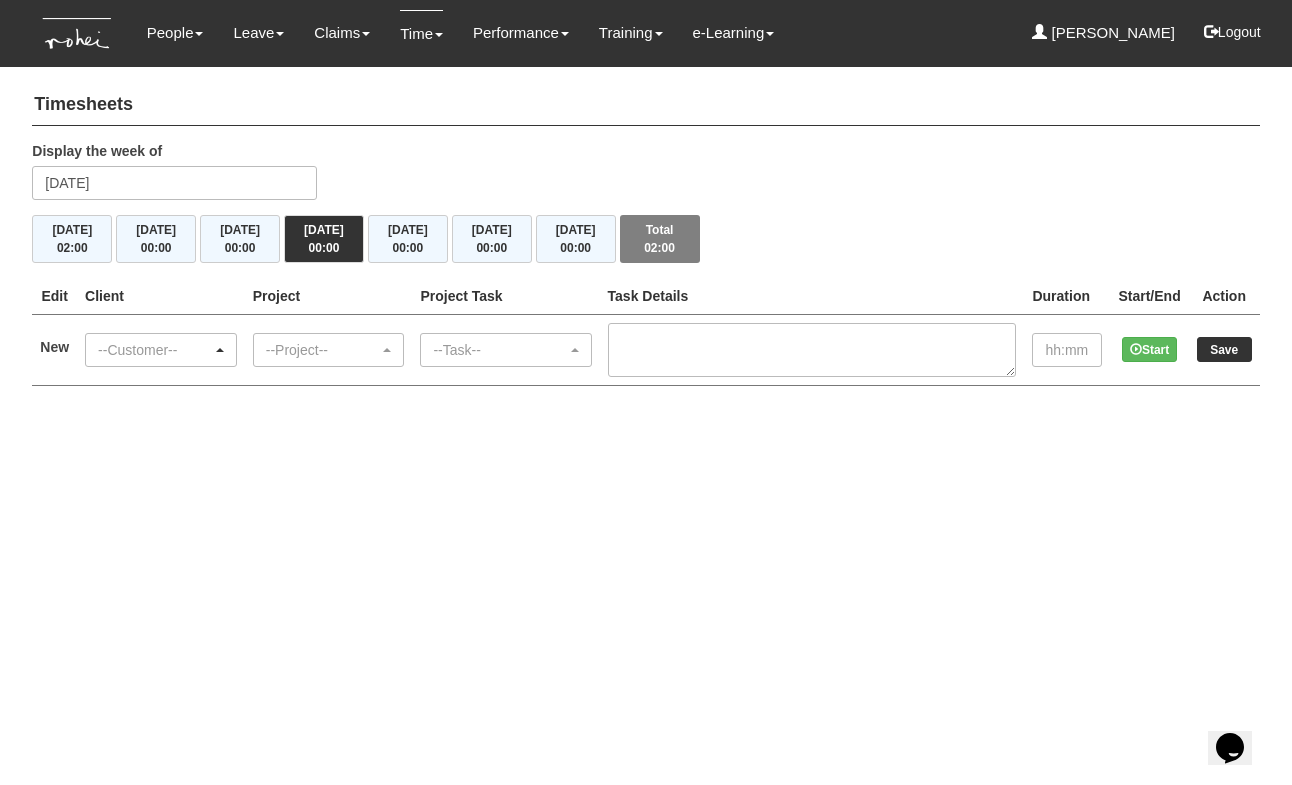 click on "--Customer--" at bounding box center [155, 350] 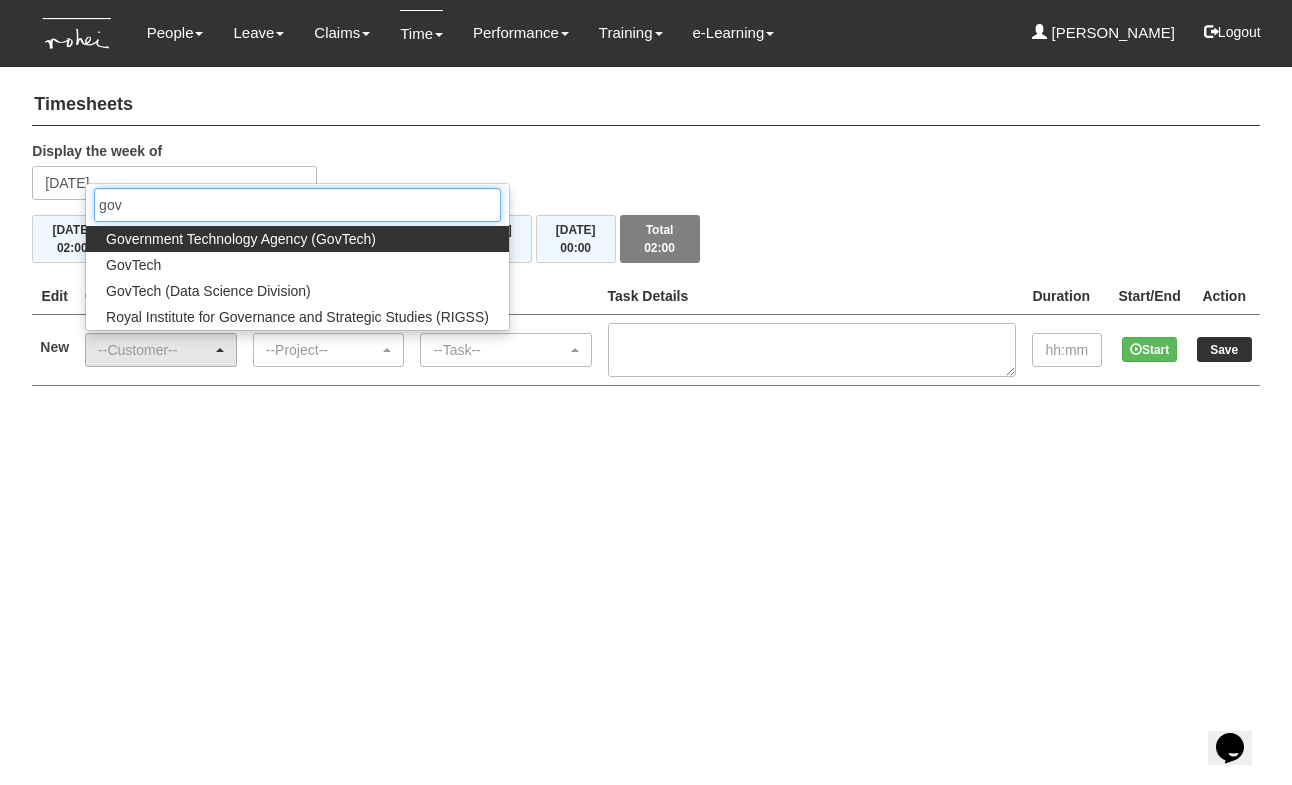 type on "gov" 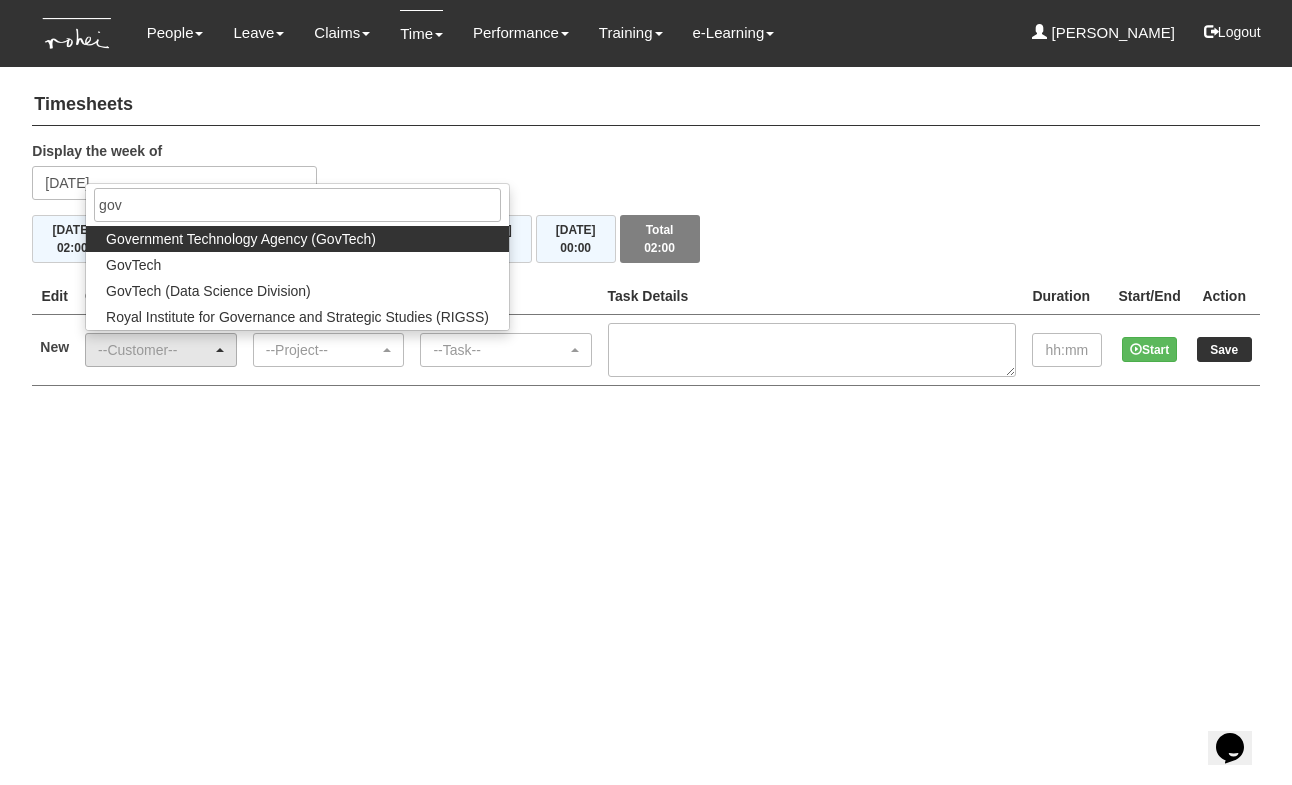 click on "Government Technology Agency (GovTech)" at bounding box center (241, 239) 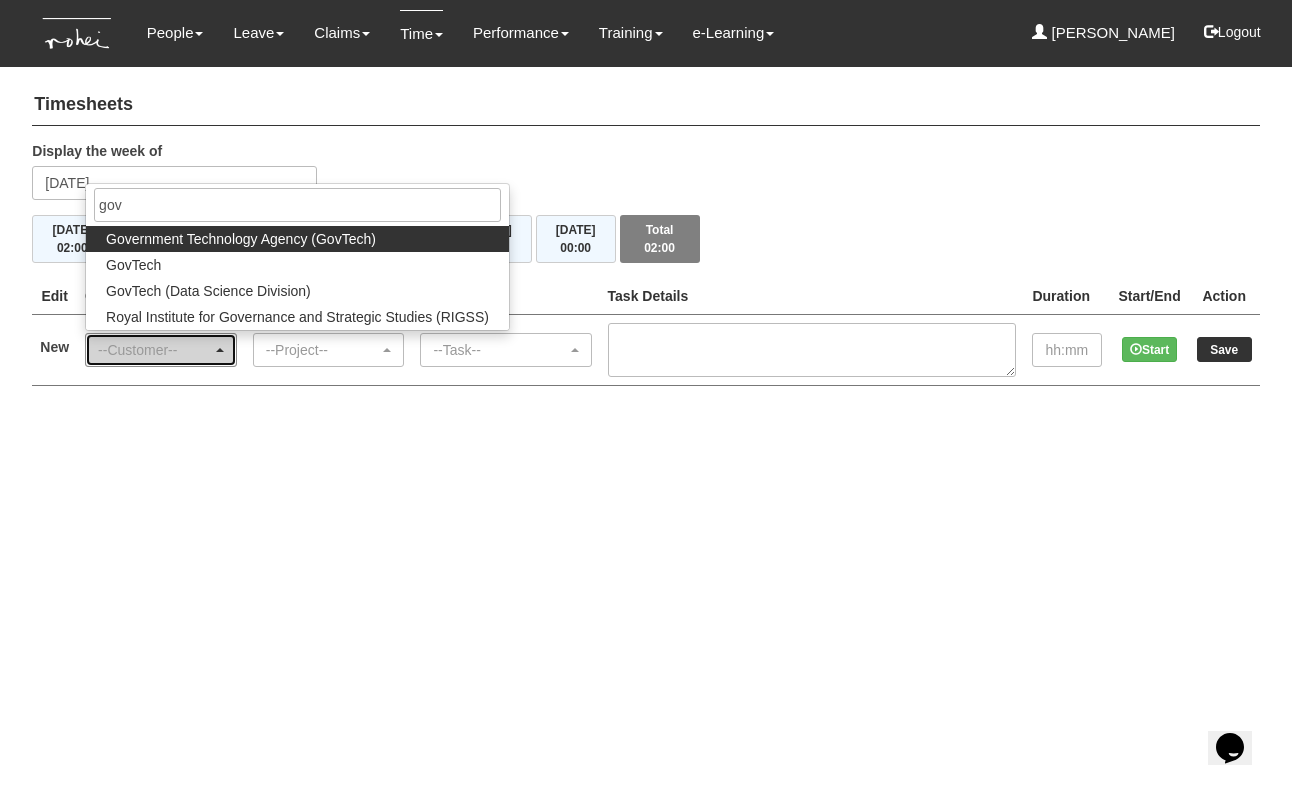 select on "900" 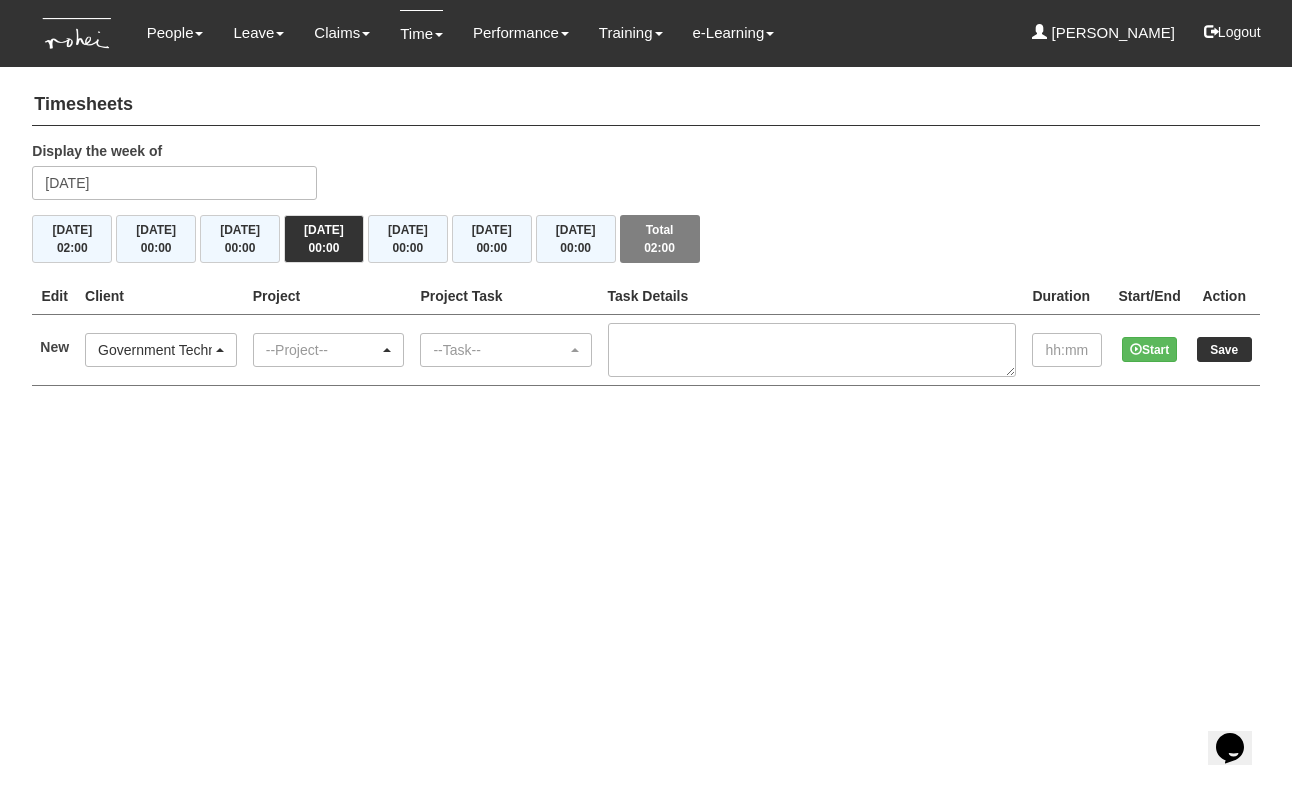 click on "--Project--" at bounding box center [323, 350] 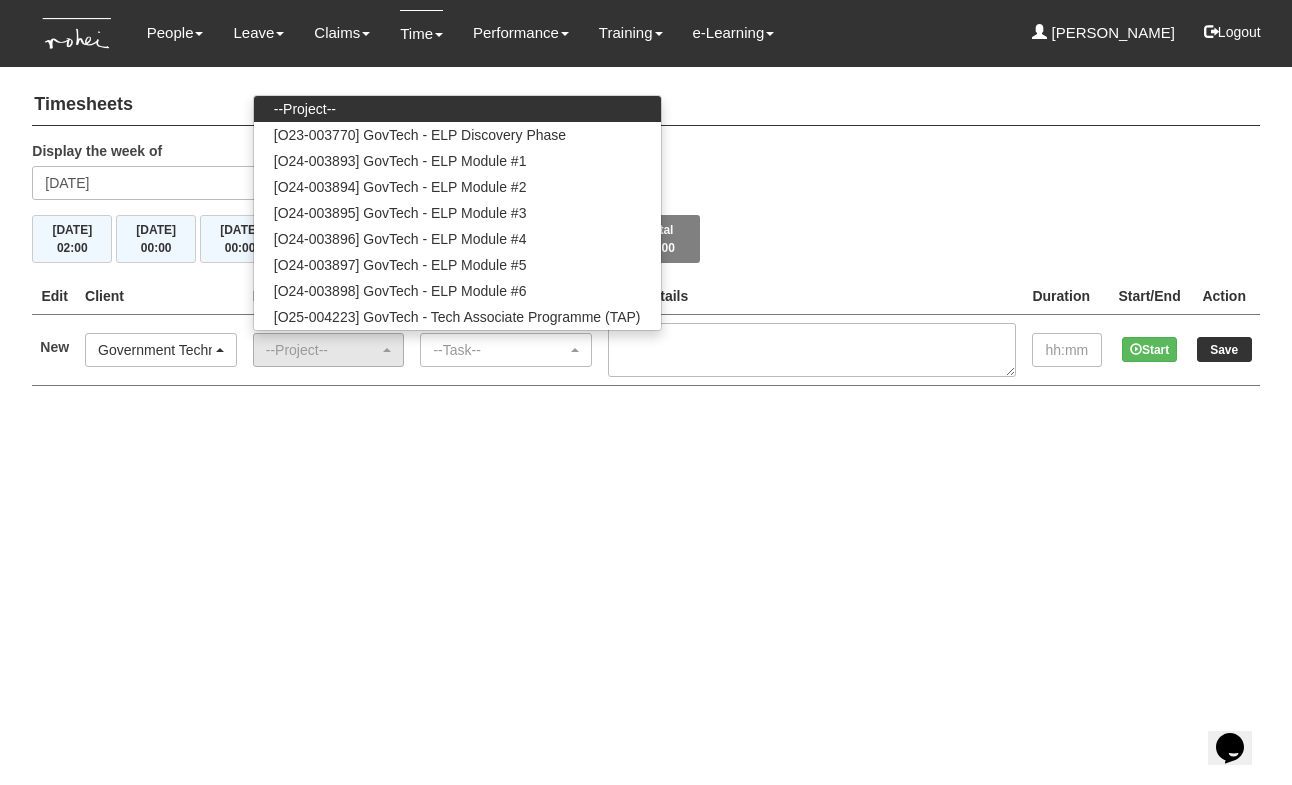 click on "Timesheets
Display the week of
Thursday 3 July 2025
Mon 30/6 02:00
Tue 1/7 00:00
Wed 2/7 00:00
Thu 3/7 00:00
Fri 4/7 00:00
Sat 5/7 00:00
Sun 6/7 00:00
Total 02:00
Edit
Client
Project
Project Task
Task Details
Start/End" at bounding box center [645, 240] 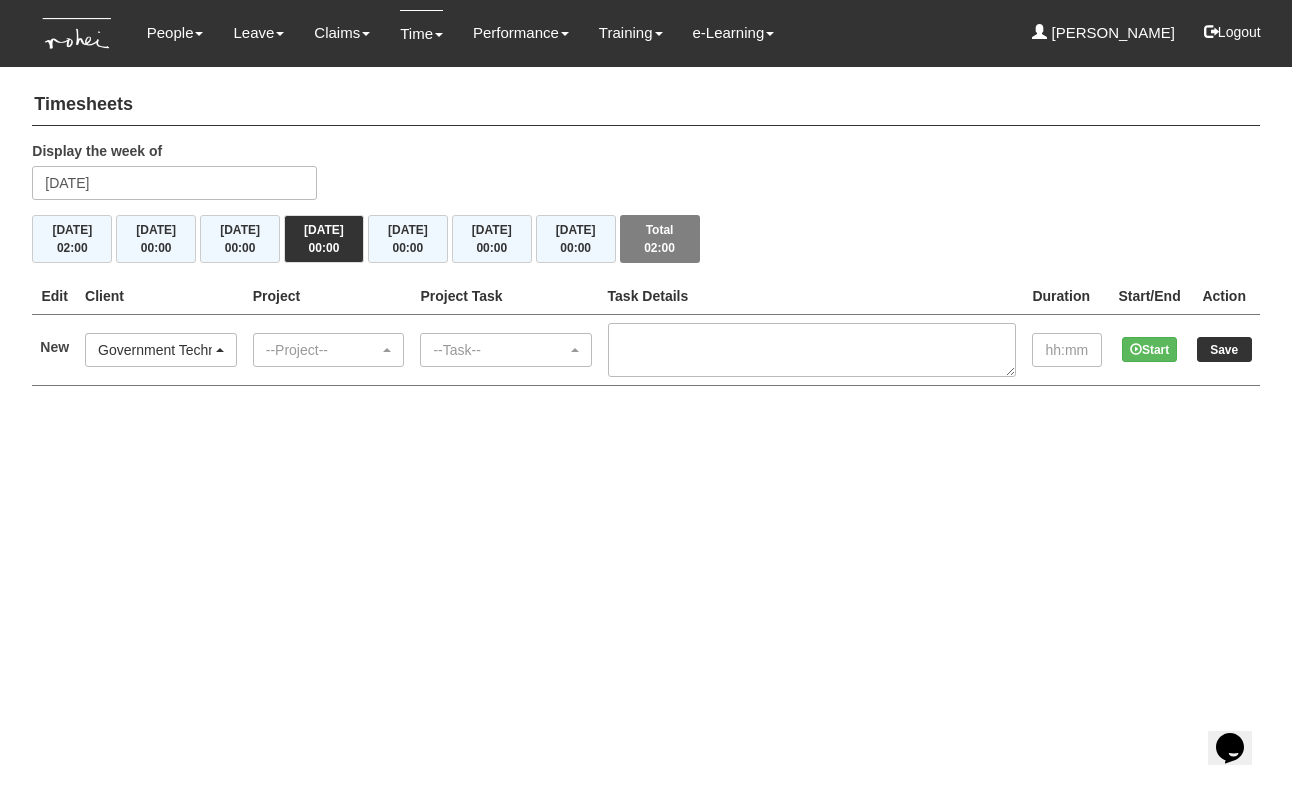 click on "Government Technology Agency (GovTech)" at bounding box center (161, 350) 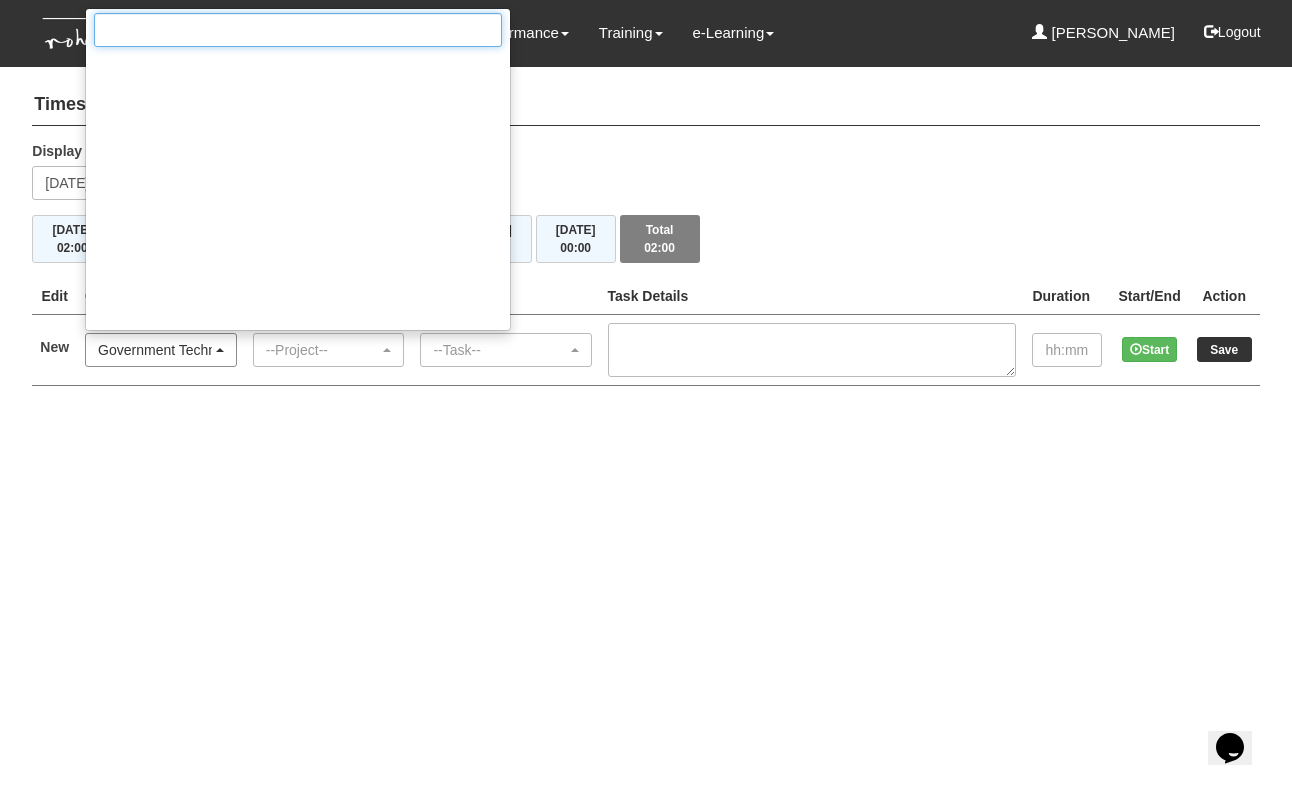 scroll, scrollTop: 6087, scrollLeft: 0, axis: vertical 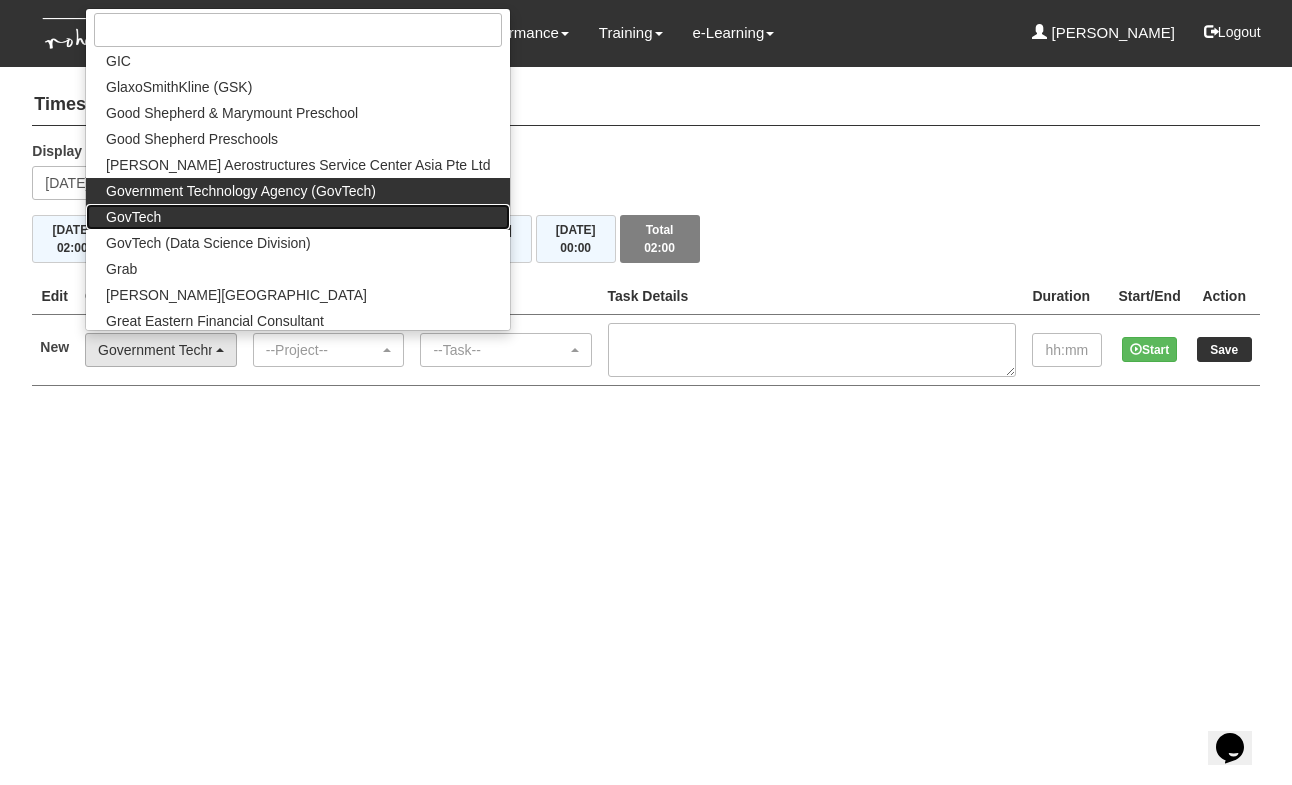 click on "GovTech" at bounding box center (298, 217) 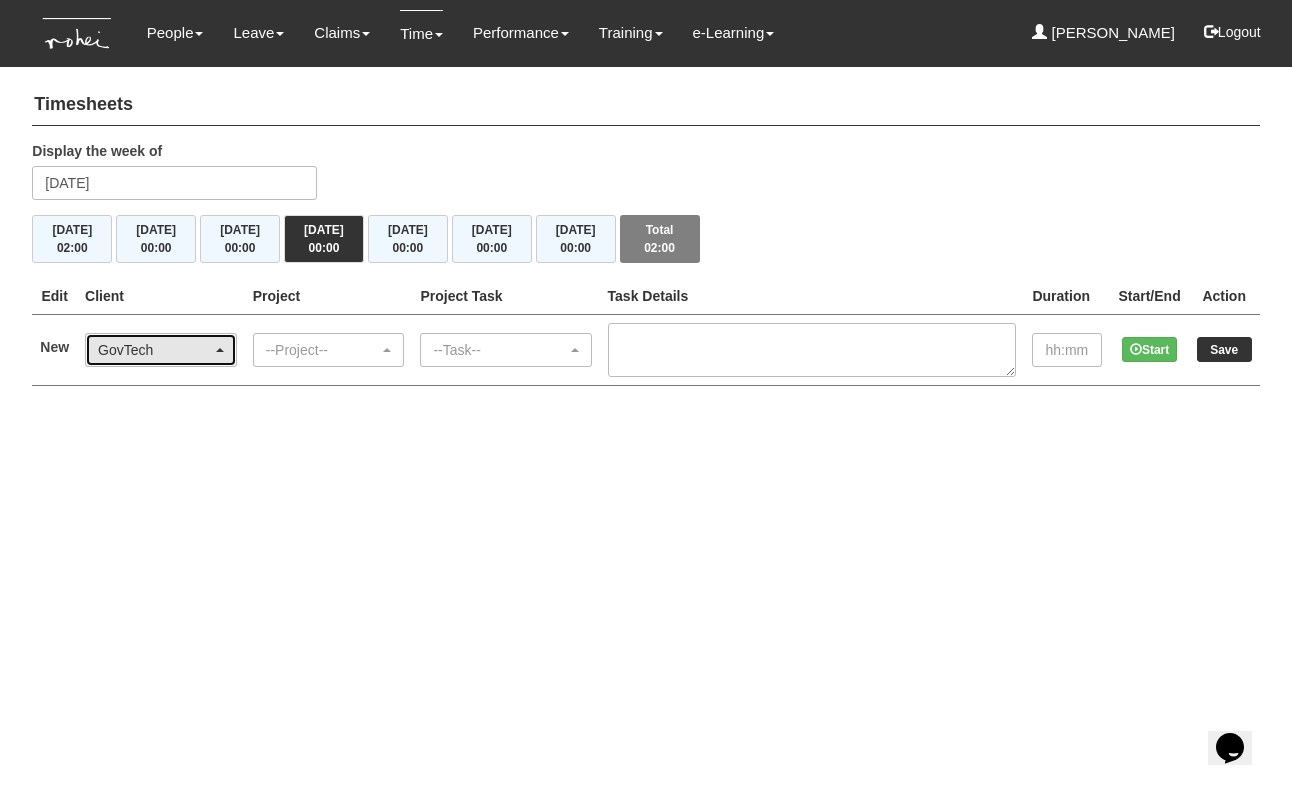 scroll, scrollTop: 0, scrollLeft: 0, axis: both 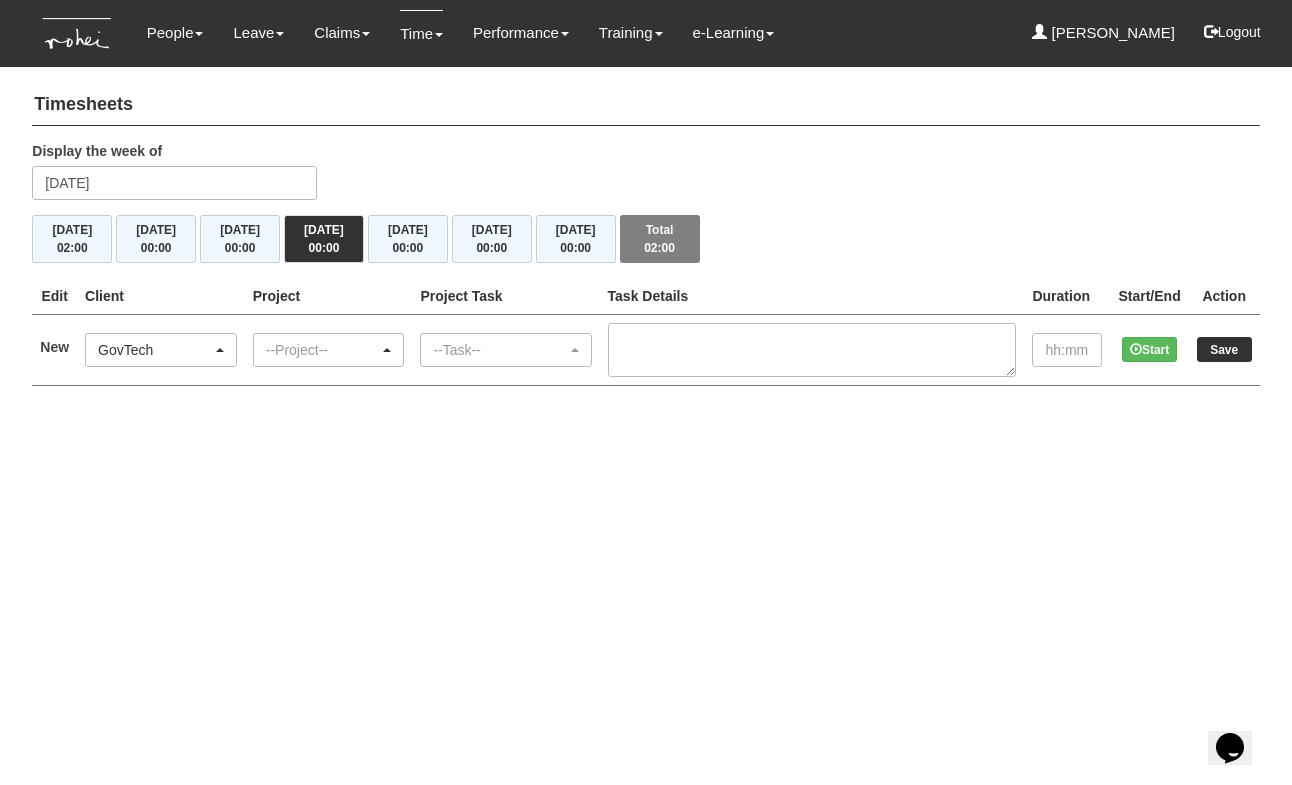 click on "--Project--" at bounding box center (323, 350) 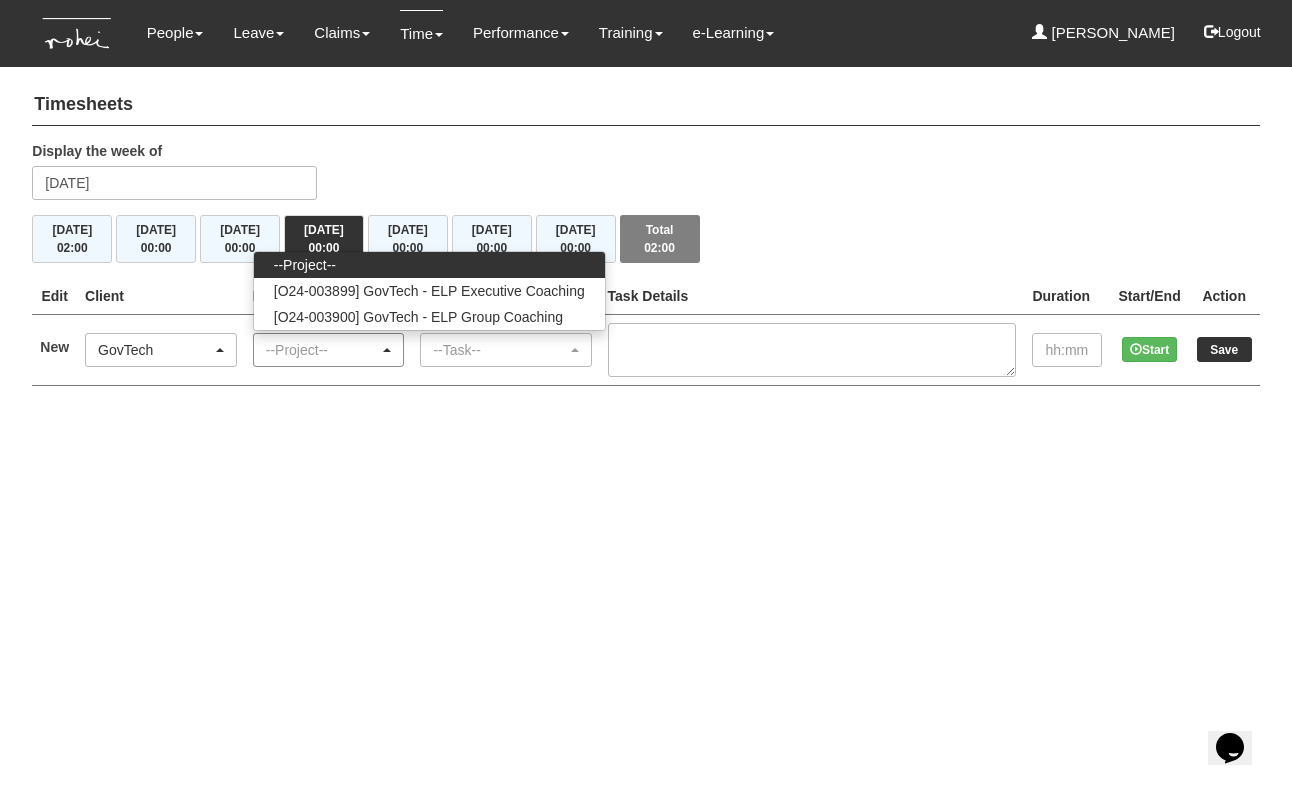 click on "--Project--" at bounding box center [323, 350] 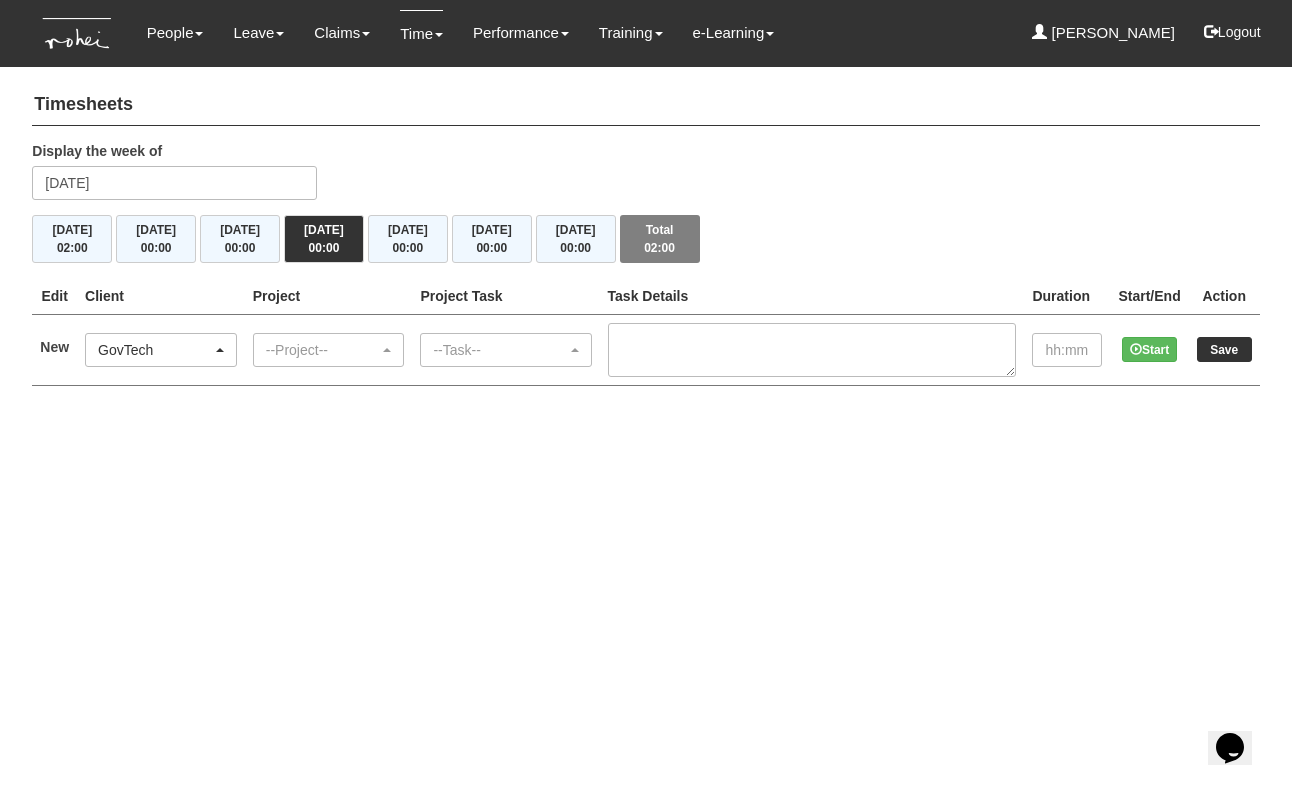 click on "GovTech" at bounding box center [155, 350] 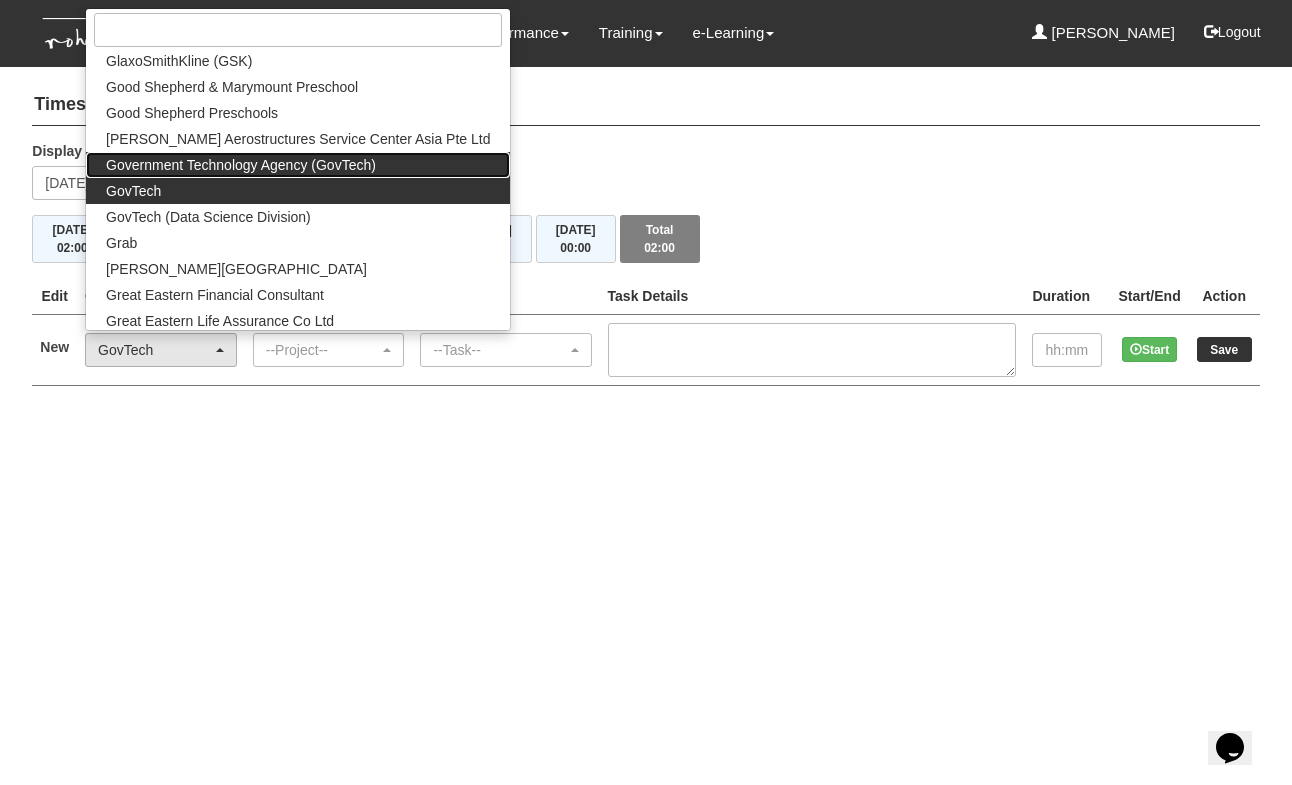 click on "Government Technology Agency (GovTech)" at bounding box center [241, 165] 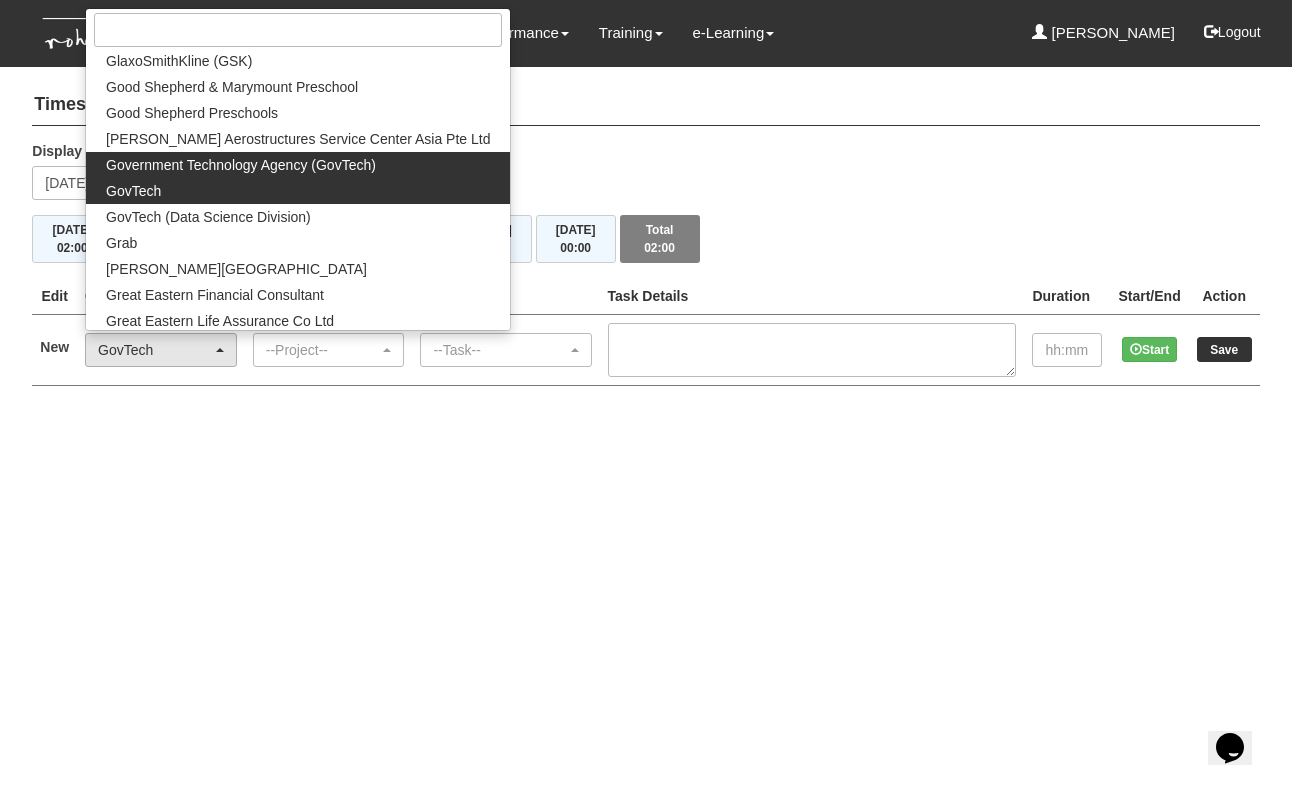 select on "900" 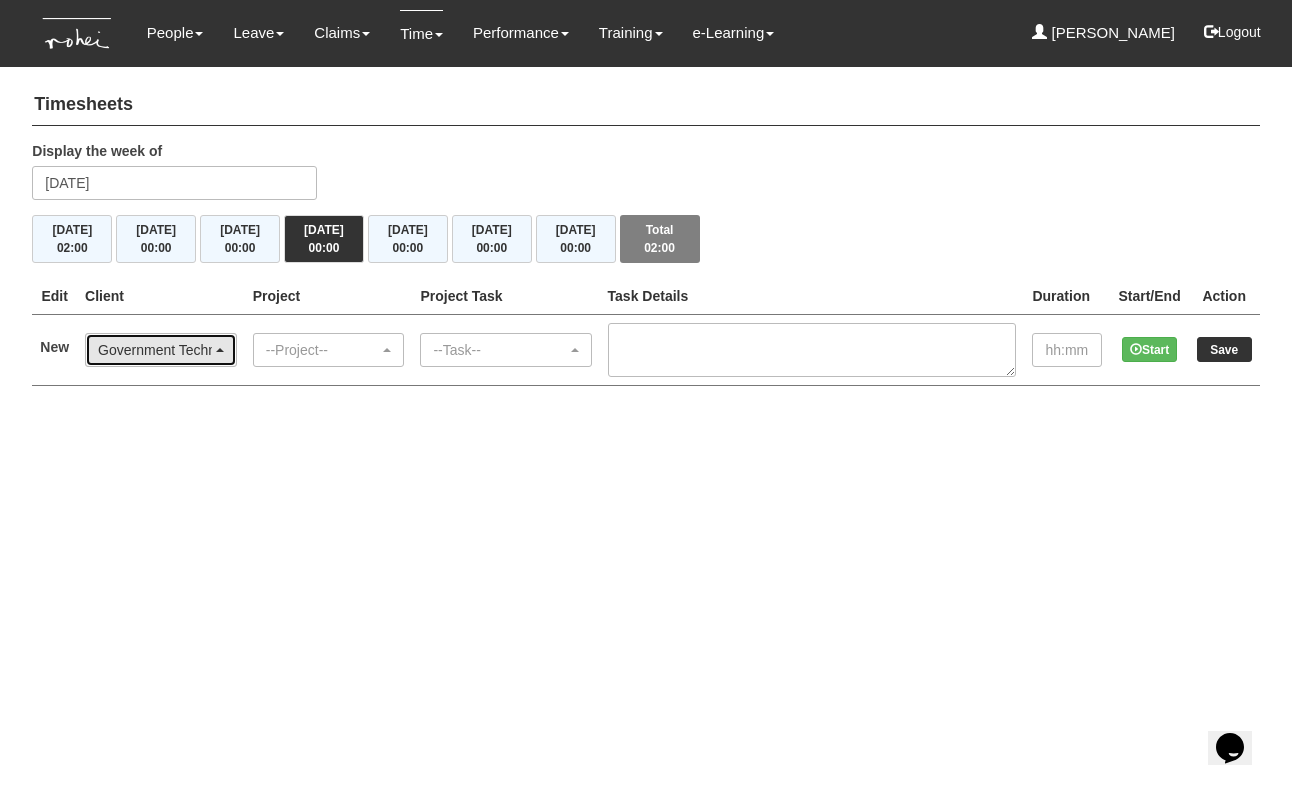 scroll, scrollTop: 0, scrollLeft: 0, axis: both 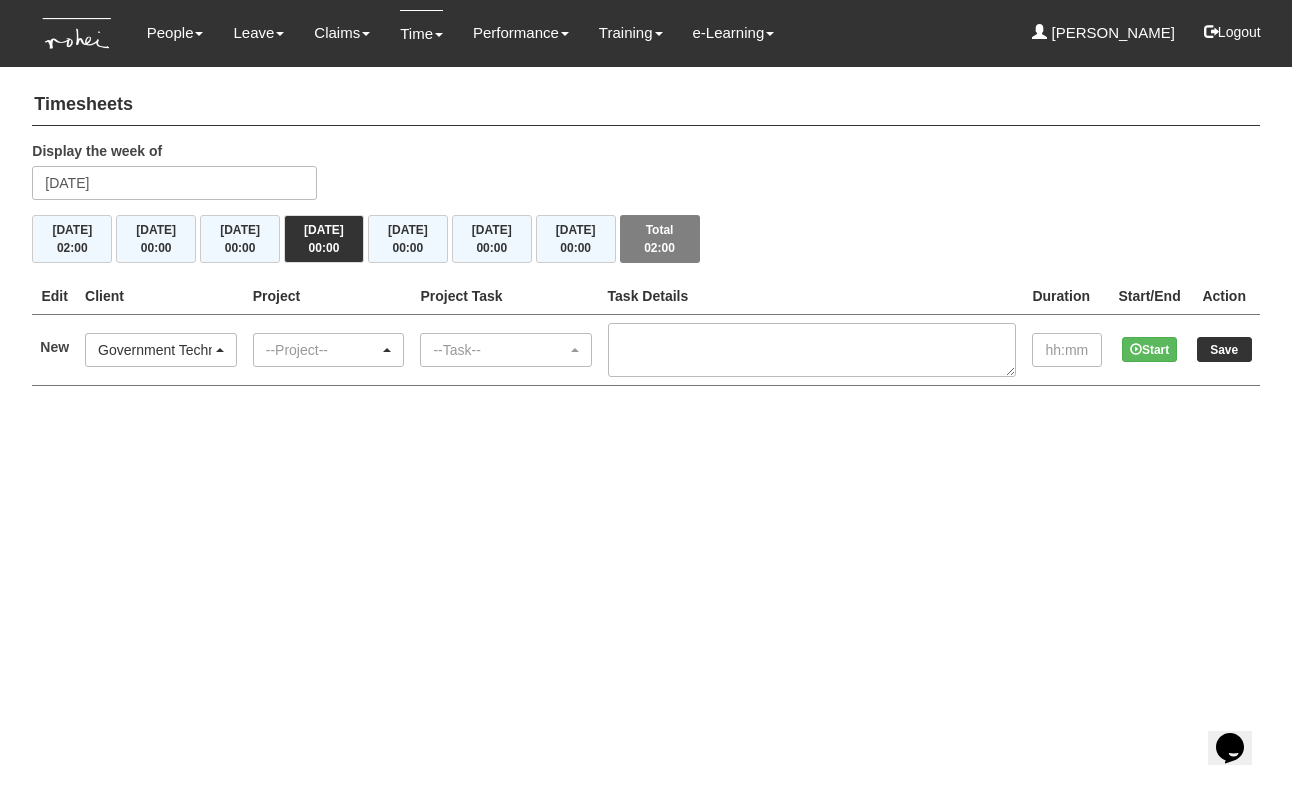 click on "--Project--" at bounding box center (323, 350) 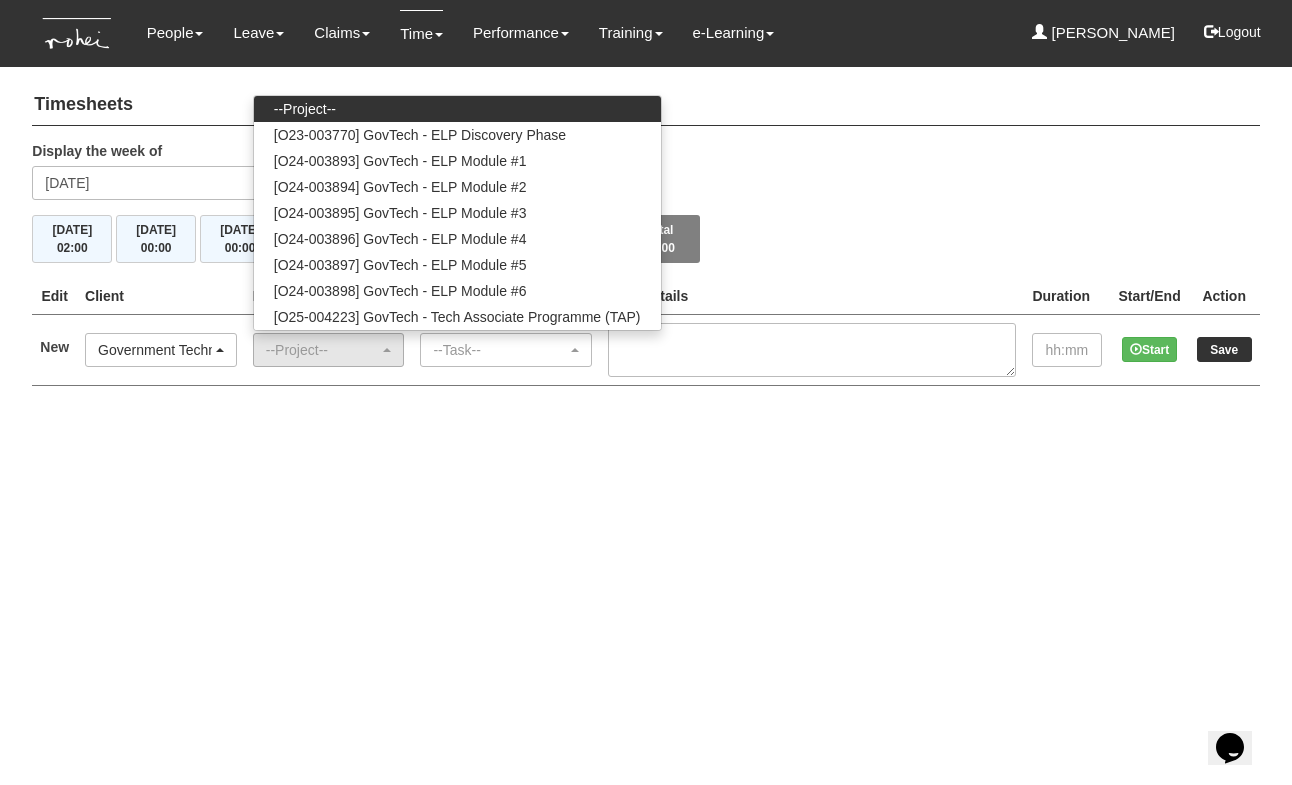 click on "Toggle navigation
People
Personal Information
Staff  Directory
Leave
Apply for Leave
Claim Time Off-in-lieu Leave Forecast" at bounding box center (646, 213) 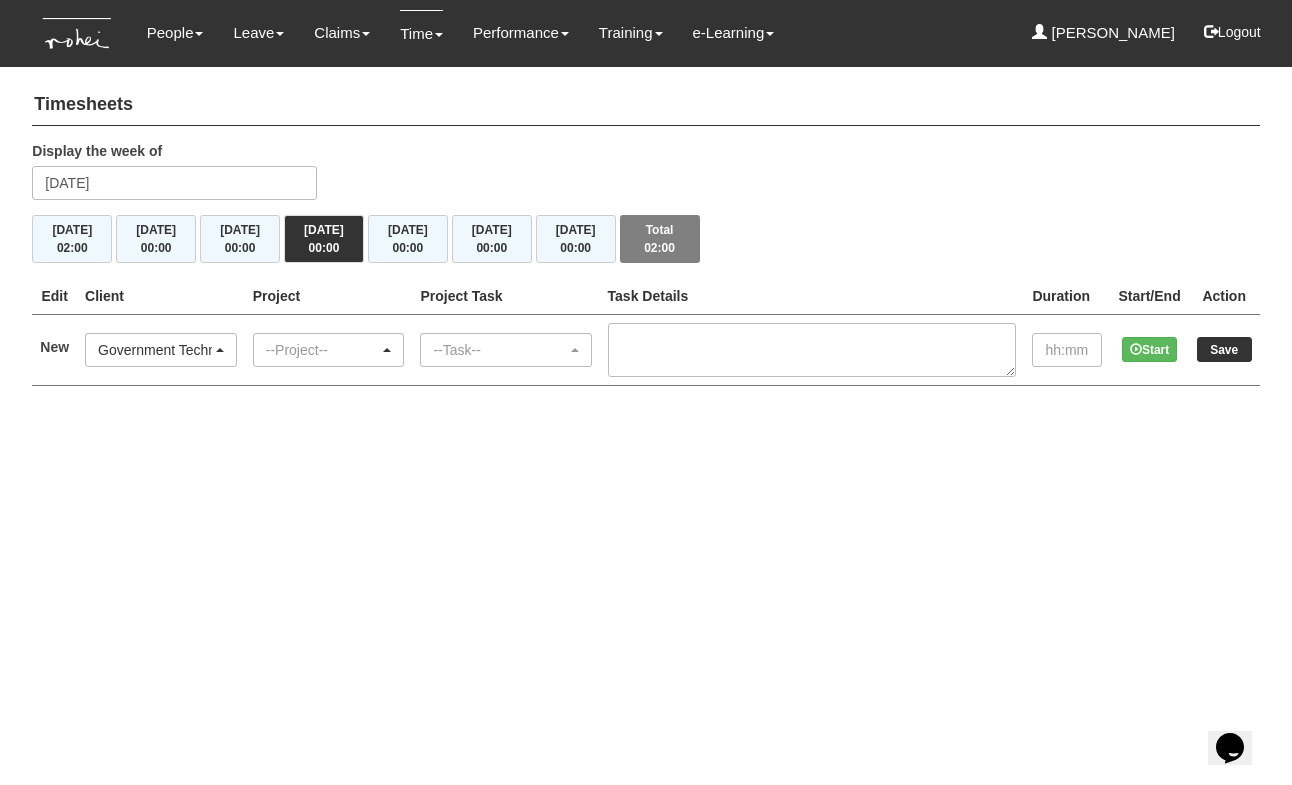 click on "--Project--" at bounding box center (323, 350) 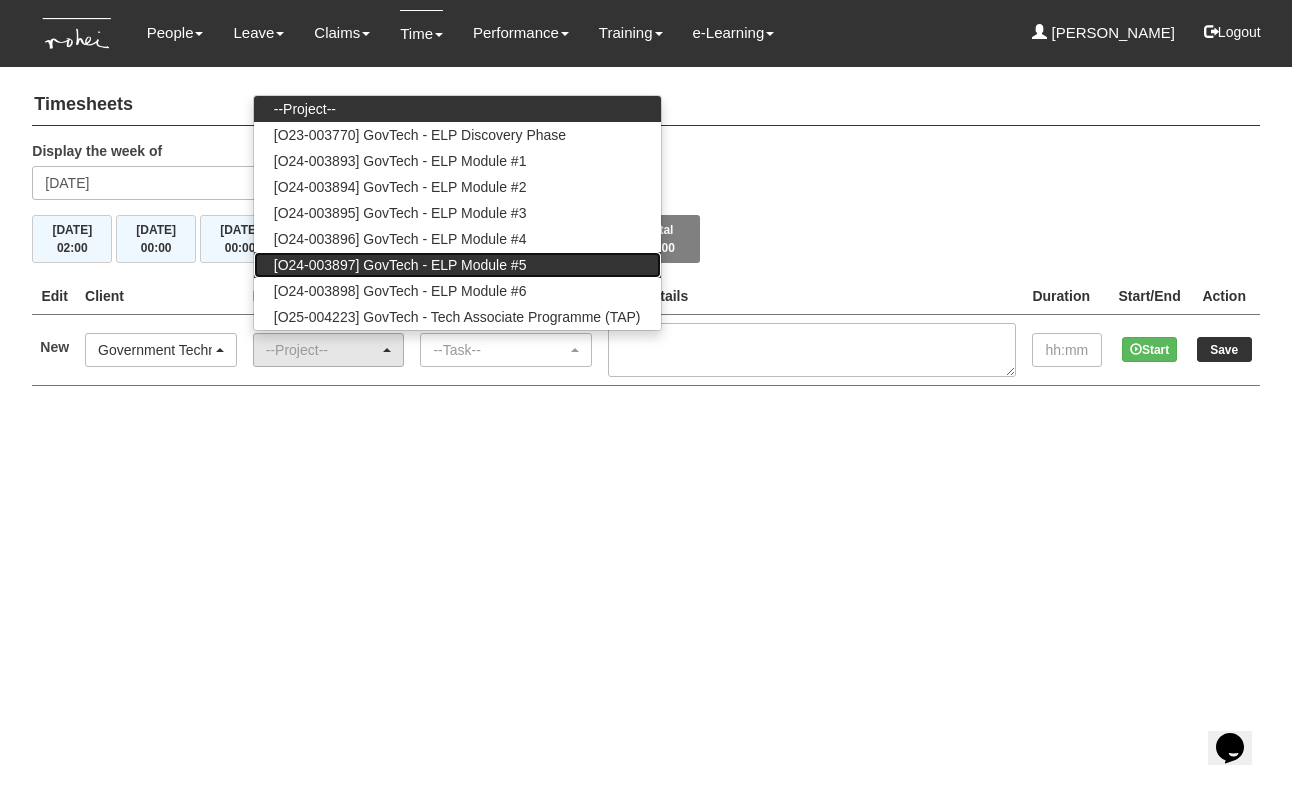 click on "[O24-003897] GovTech - ELP Module #5" at bounding box center (400, 265) 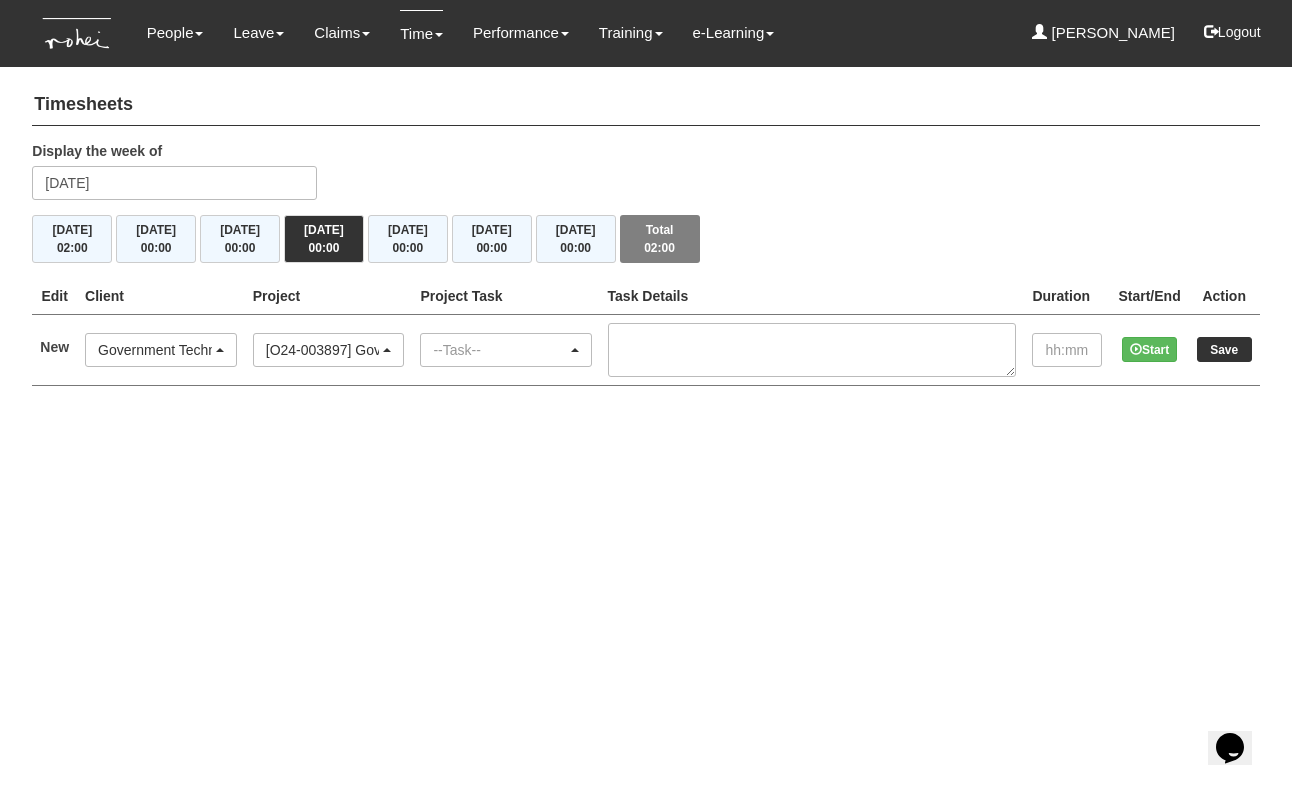 click on "--Task--" at bounding box center [499, 350] 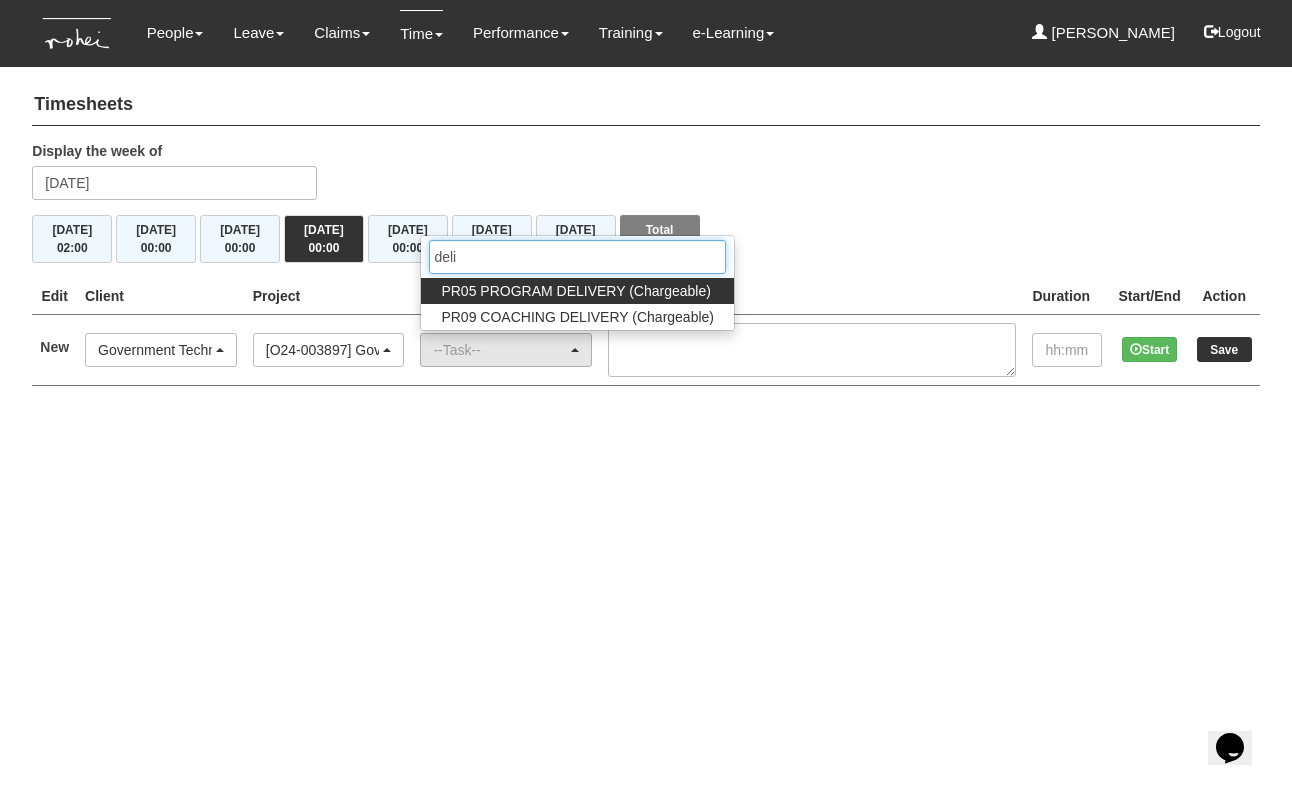 type on "deli" 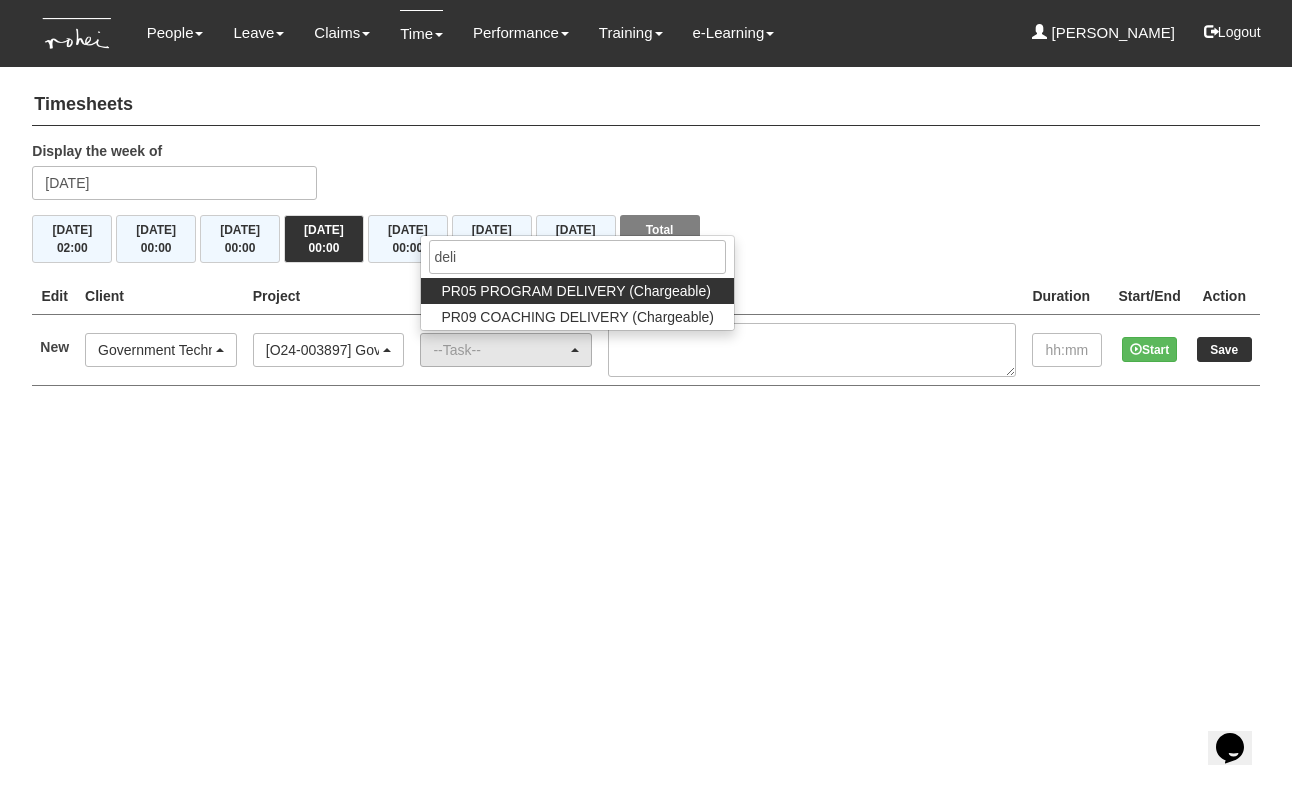click on "PR05 PROGRAM DELIVERY (Chargeable)" at bounding box center (575, 291) 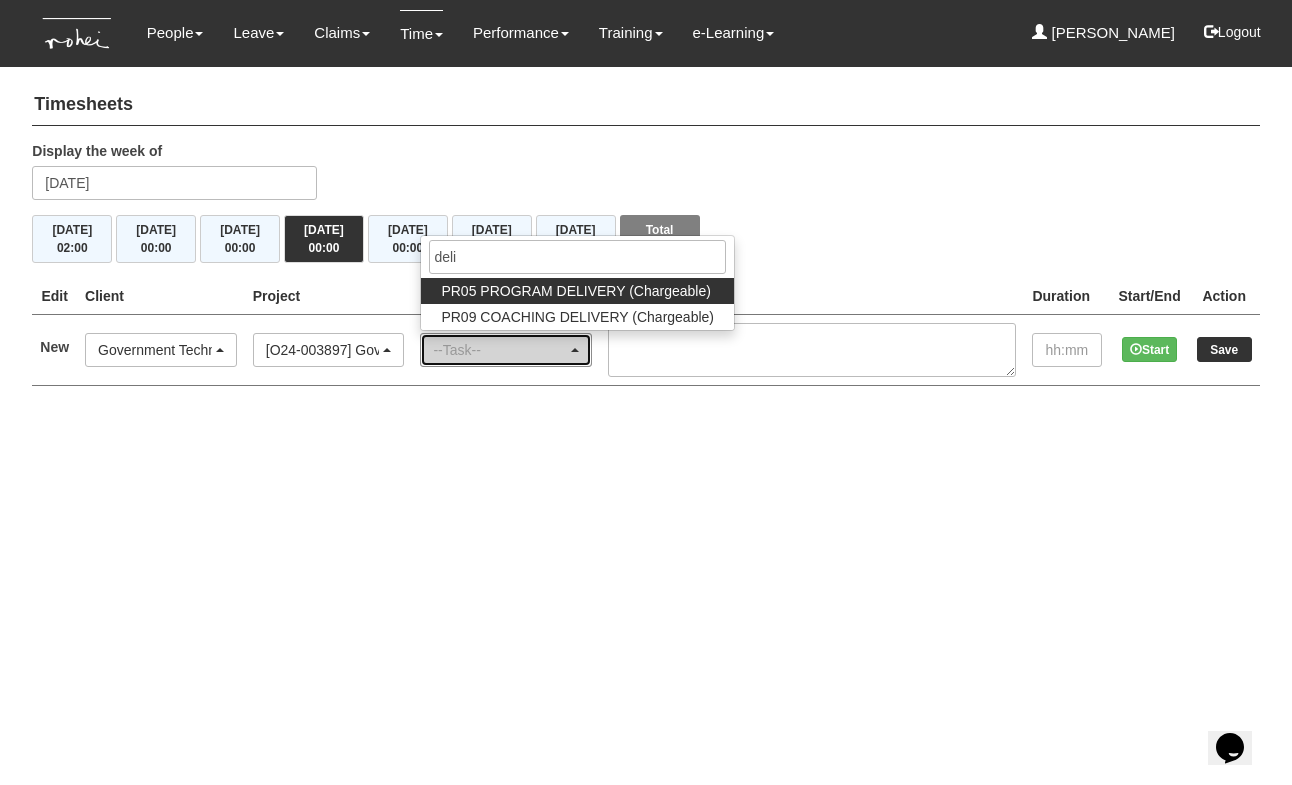 select on "89" 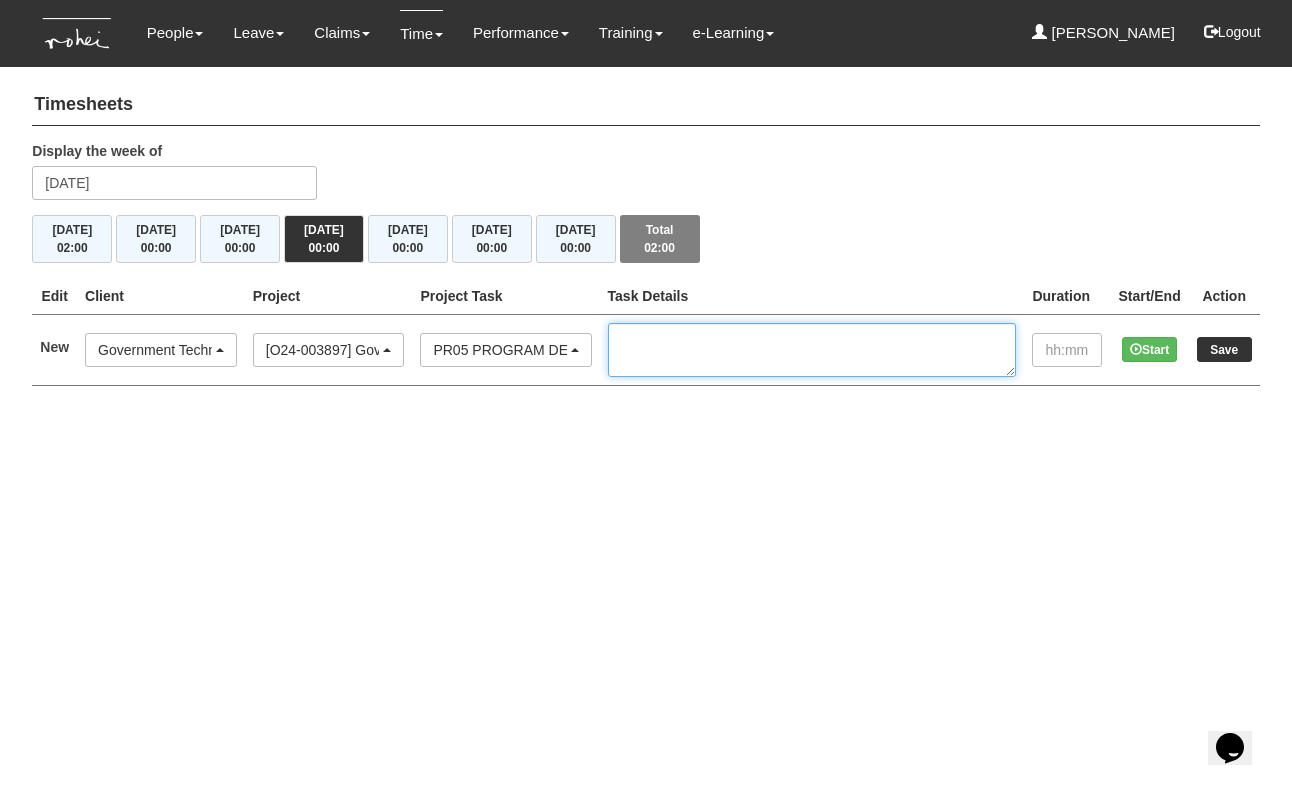 click at bounding box center (812, 350) 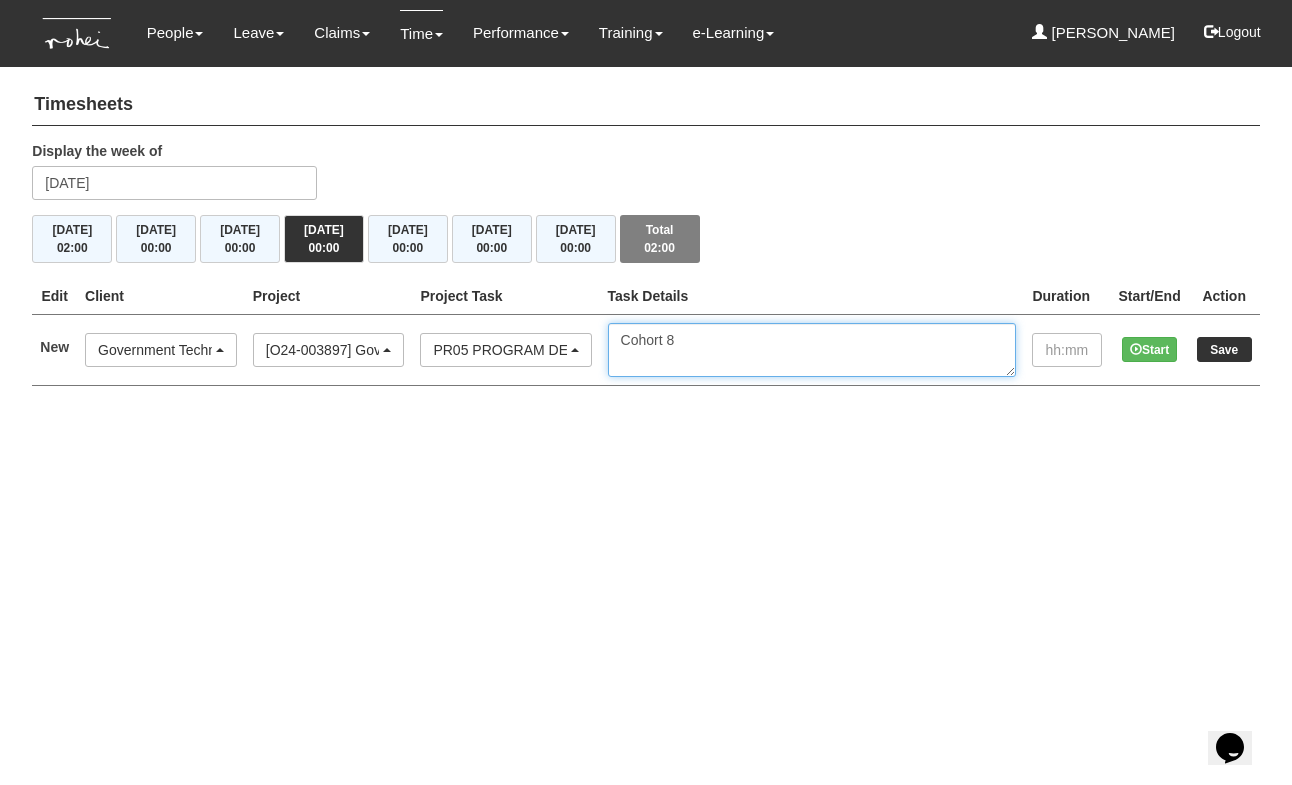 type on "Cohort 8" 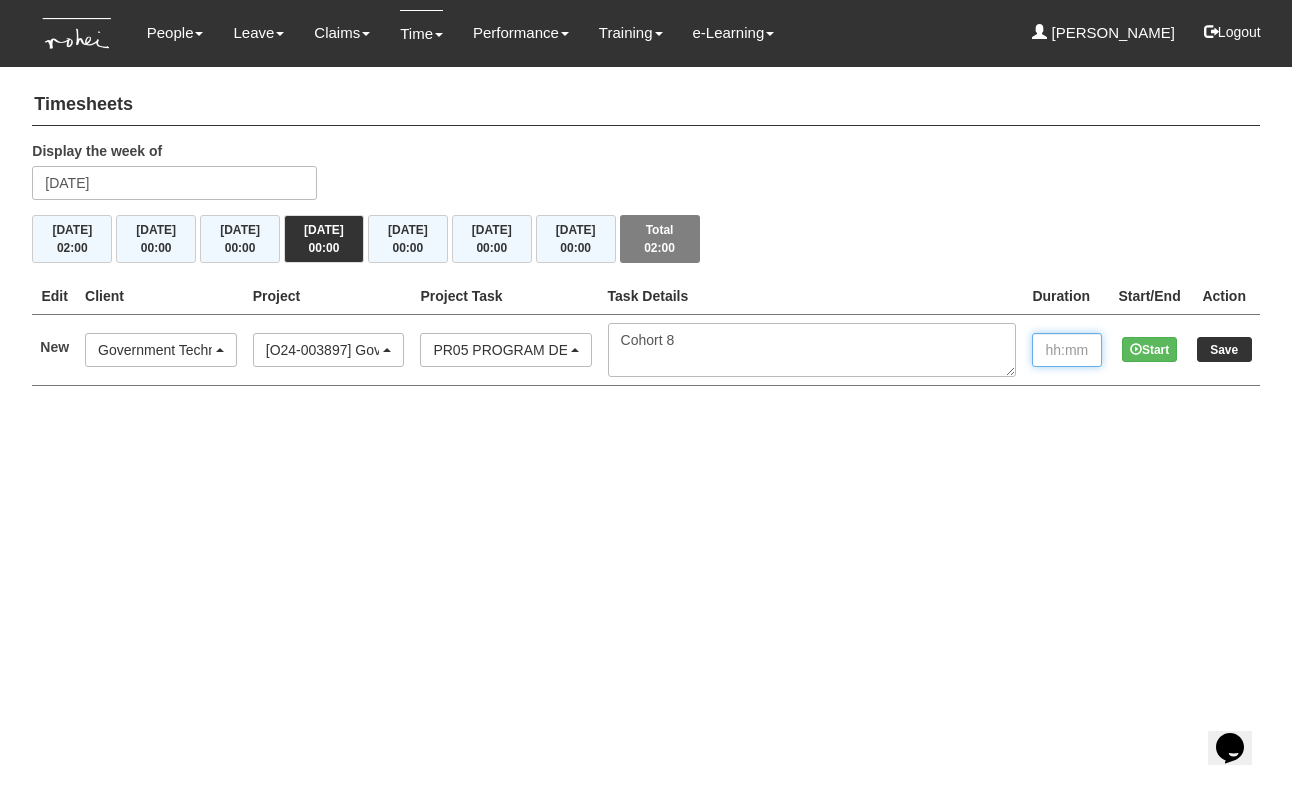 click at bounding box center [1067, 350] 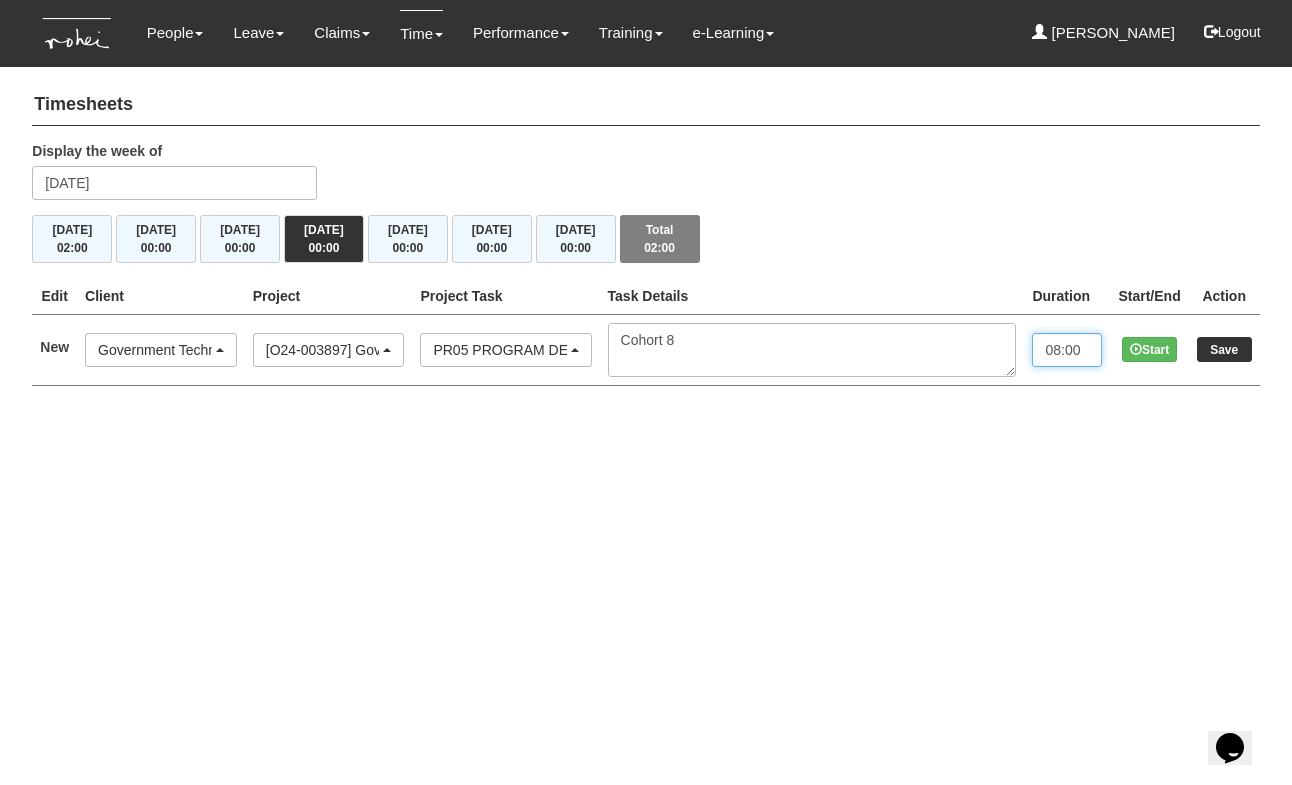 type on "08:00" 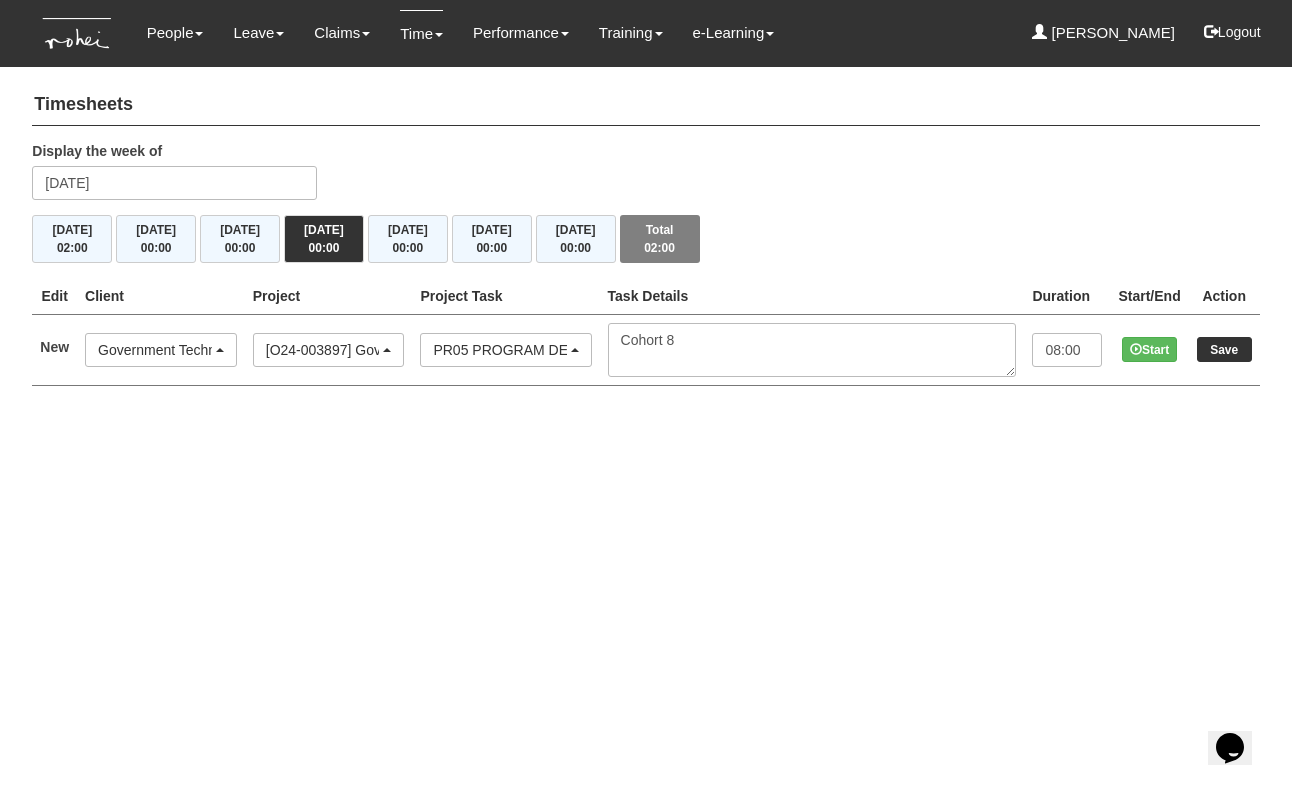 click on "Save" at bounding box center (1224, 349) 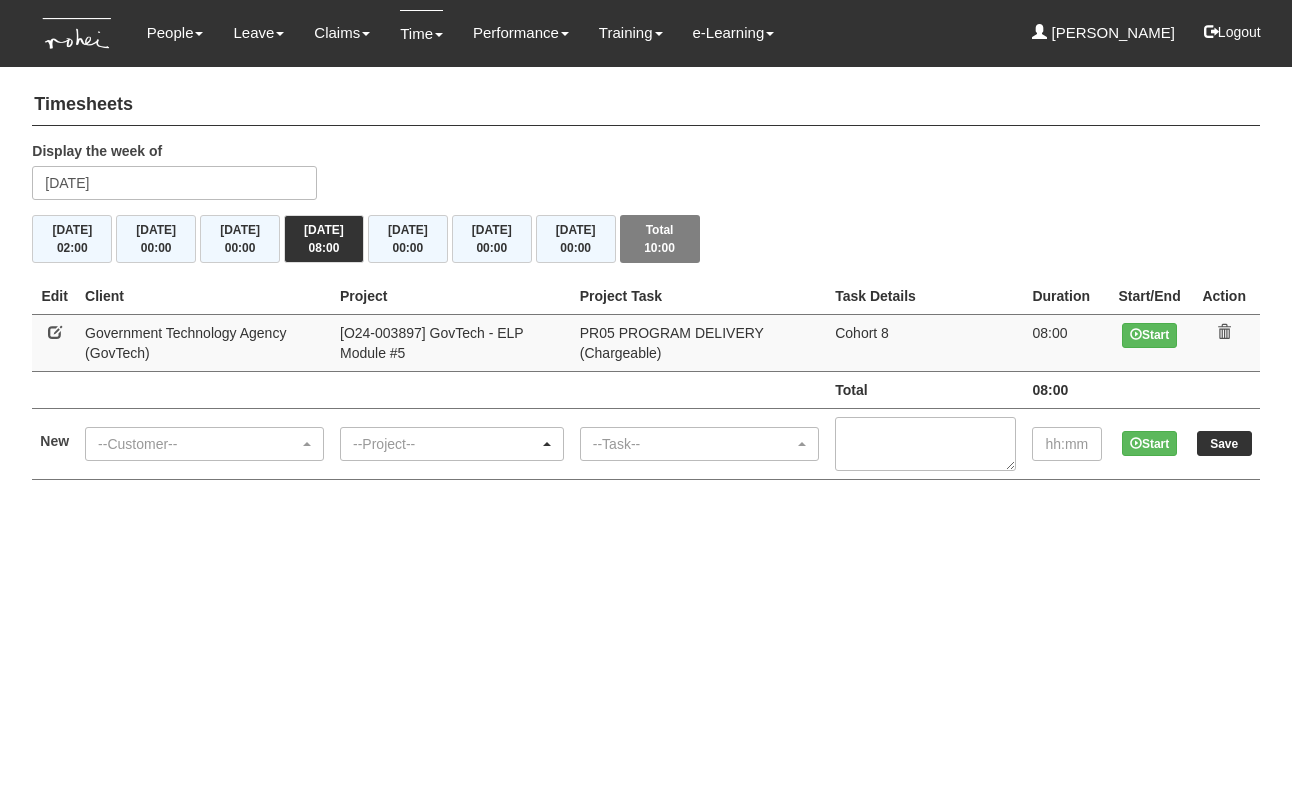 scroll, scrollTop: 0, scrollLeft: 0, axis: both 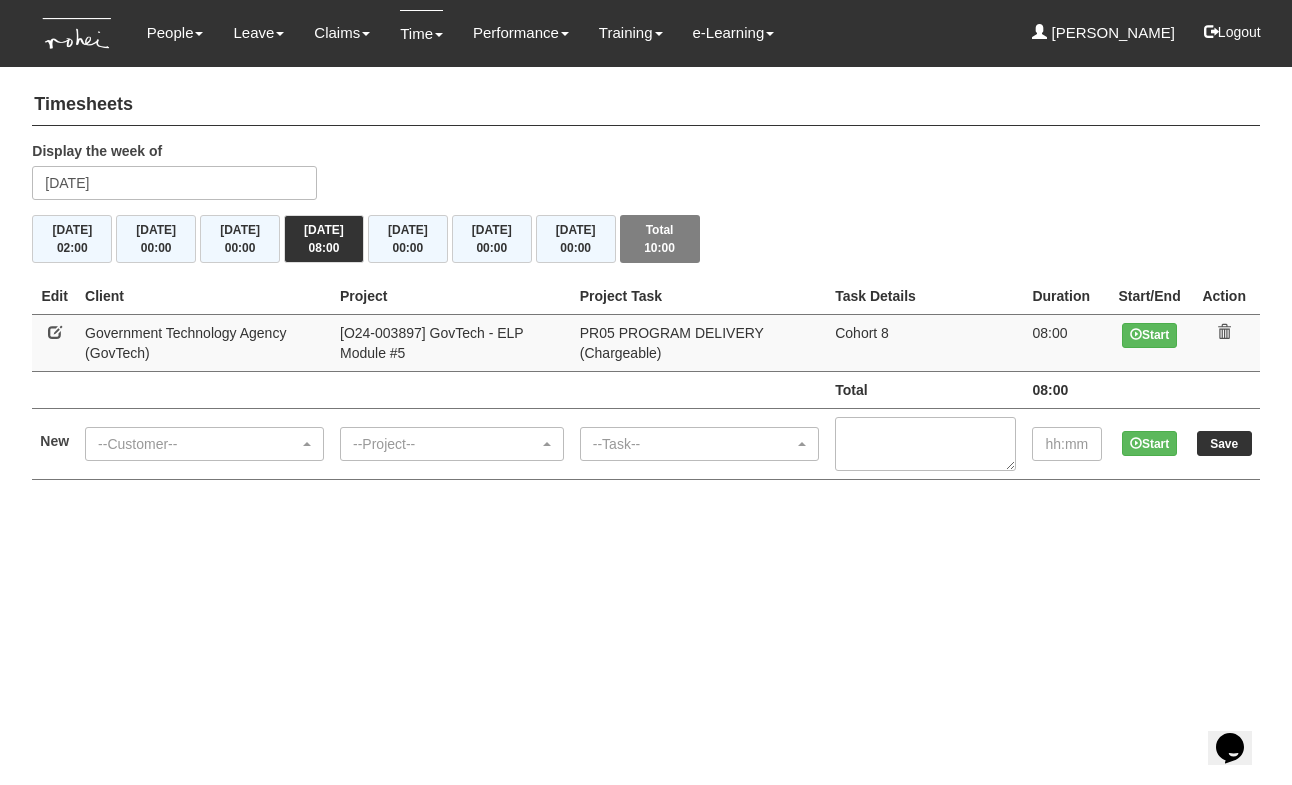 click on "Edit" at bounding box center (54, 296) 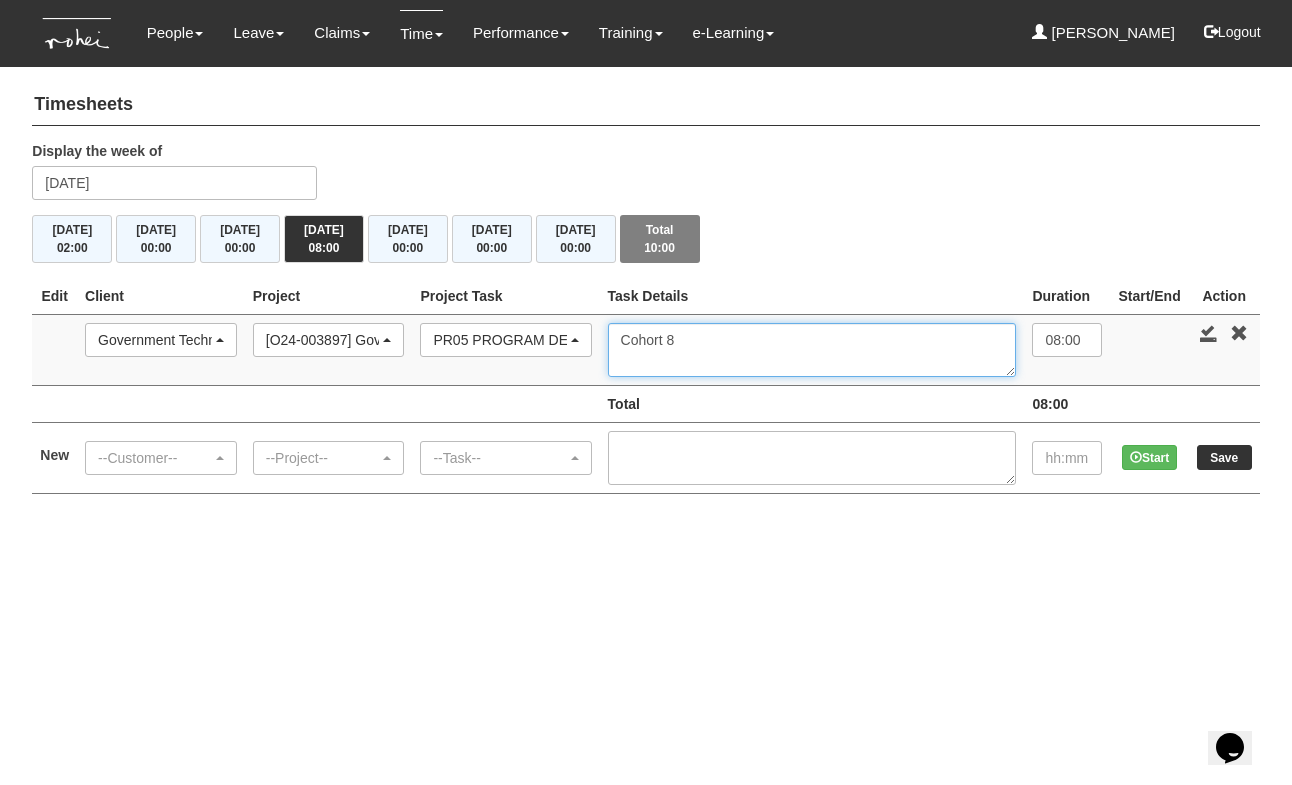 click on "Cohort 8" at bounding box center (812, 350) 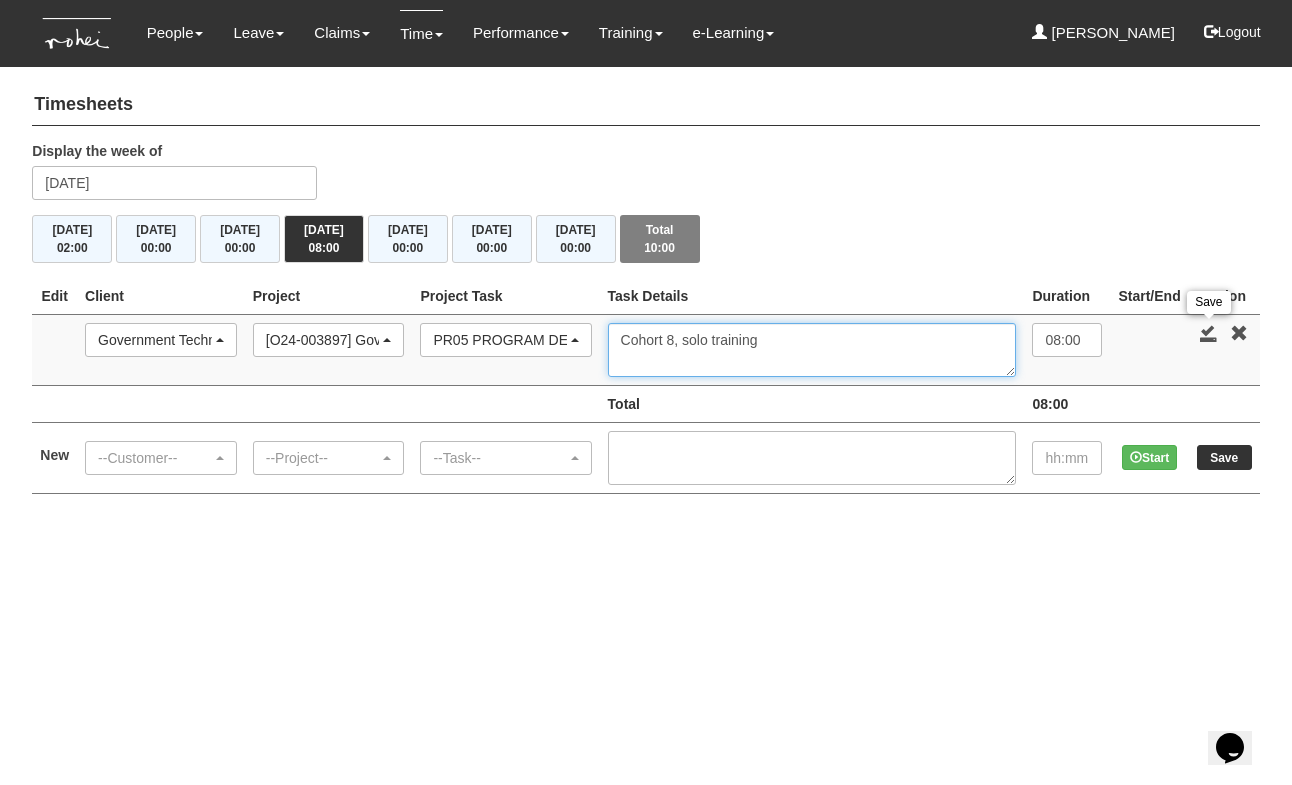 type on "Cohort 8, solo training" 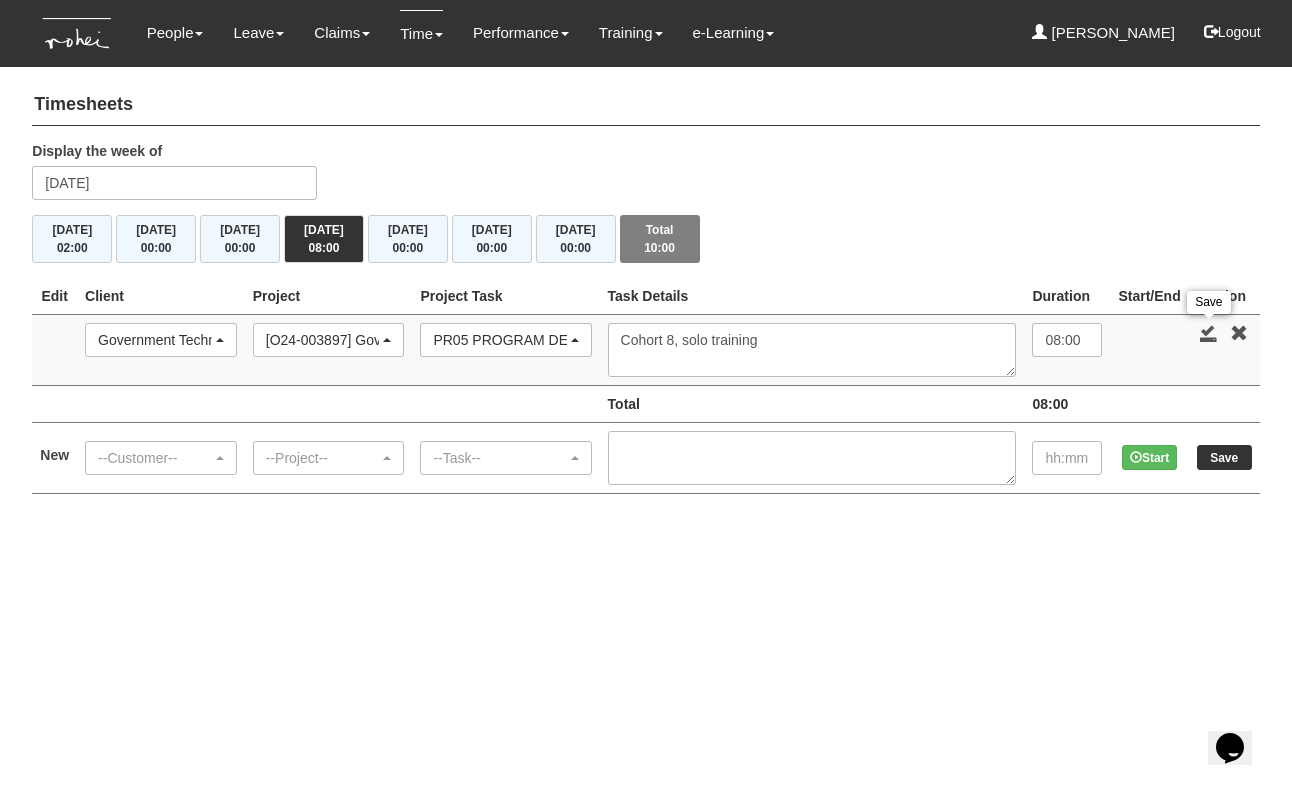 click at bounding box center (1209, 333) 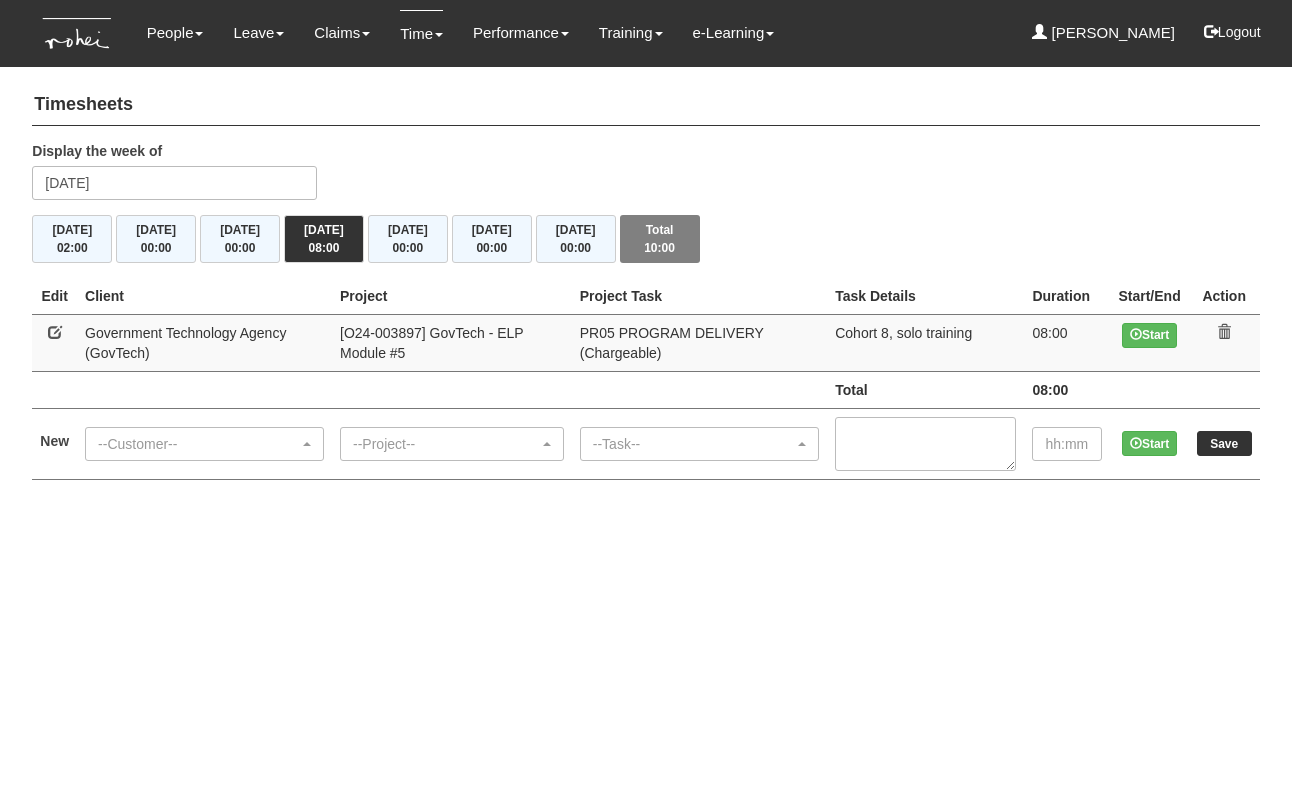 scroll, scrollTop: 0, scrollLeft: 0, axis: both 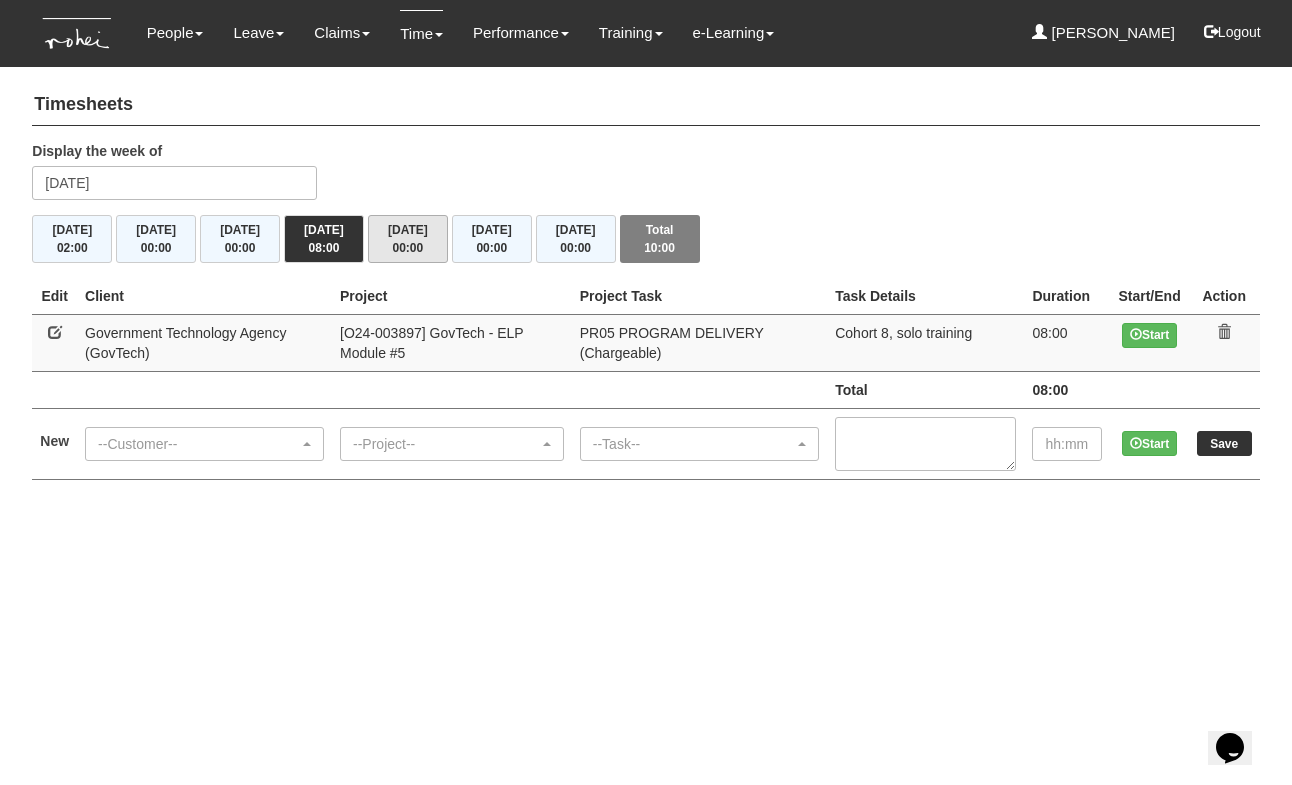 click on "Fri 4/7 00:00" at bounding box center [408, 239] 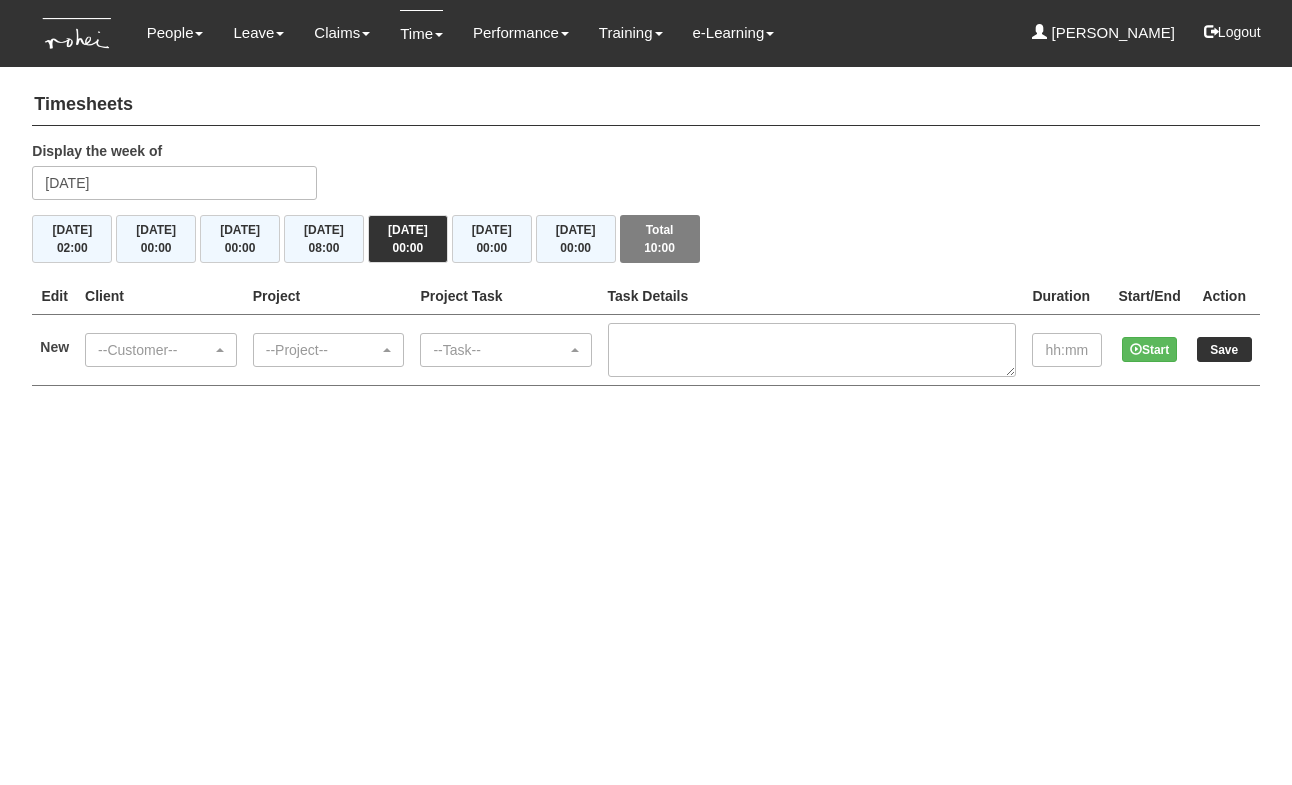 scroll, scrollTop: 0, scrollLeft: 0, axis: both 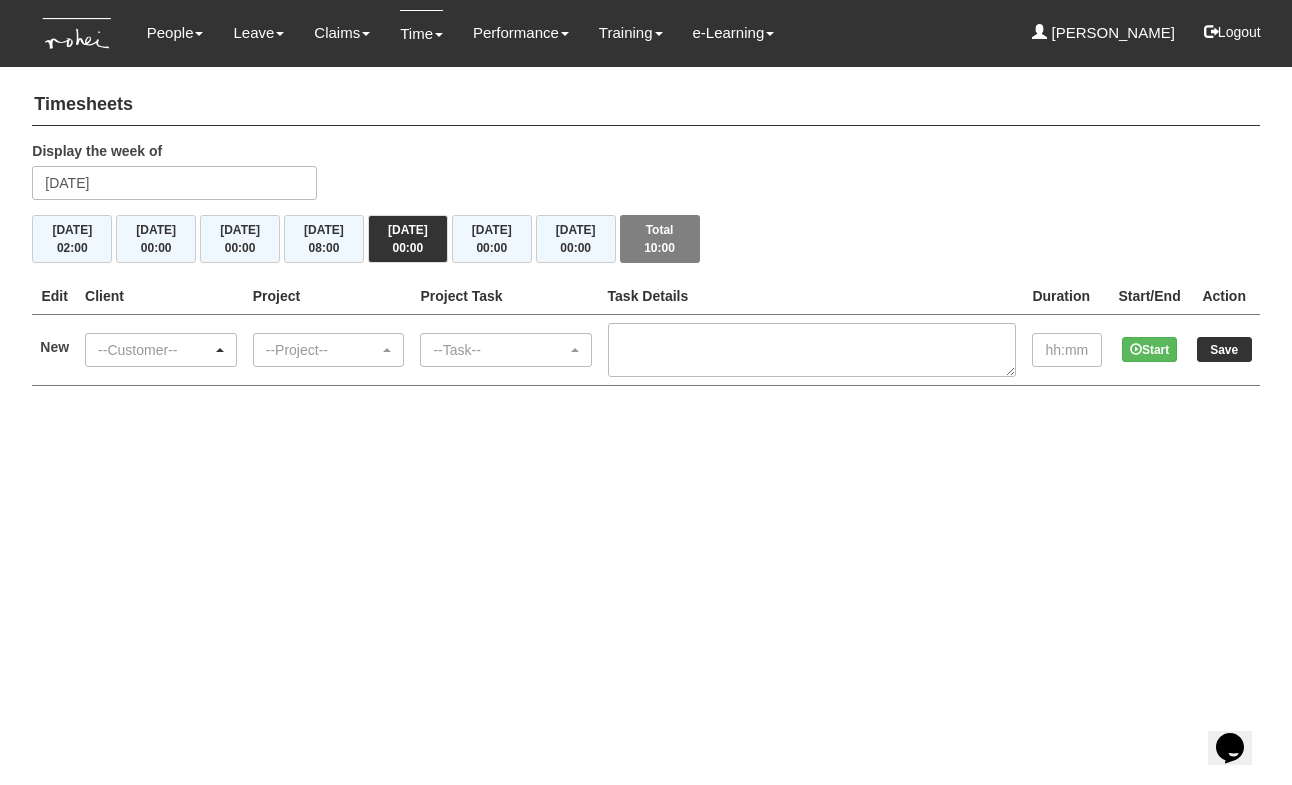 click on "--Customer--" at bounding box center [155, 350] 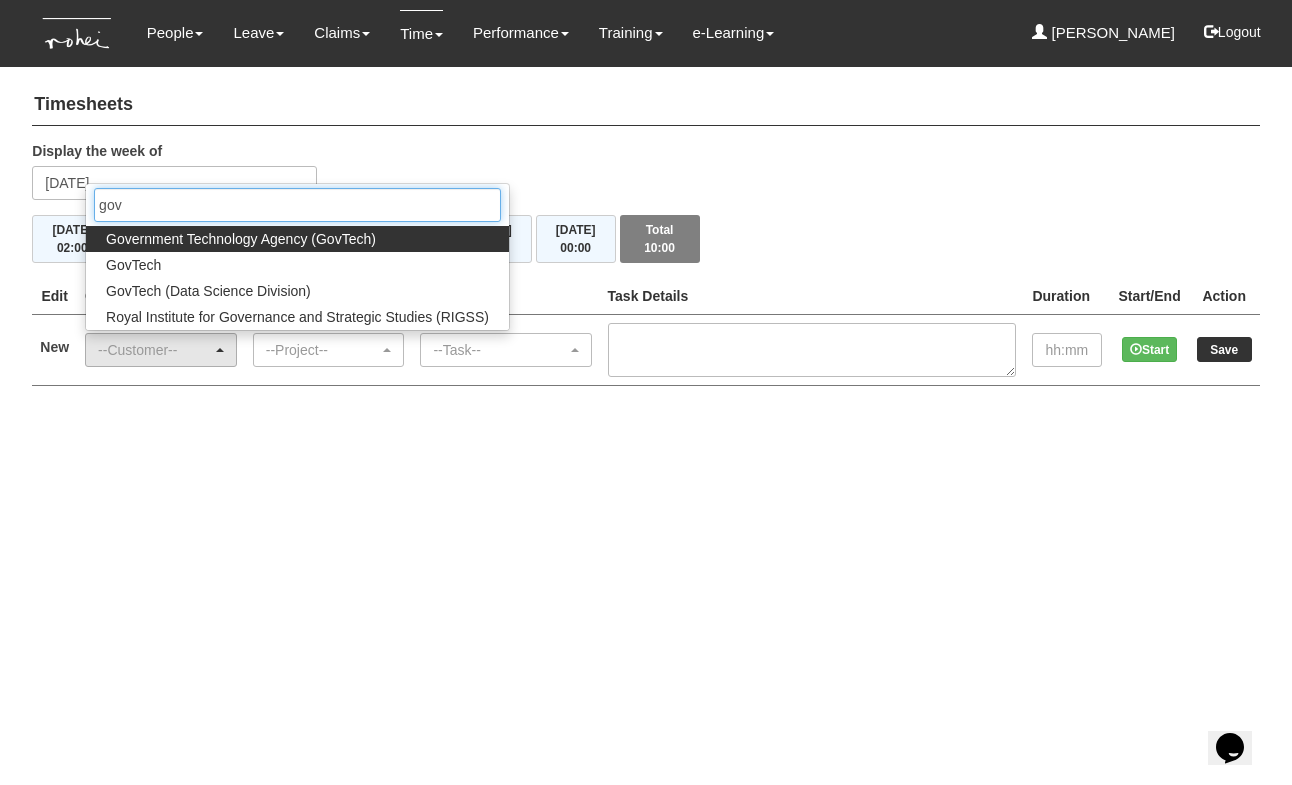 type on "gov" 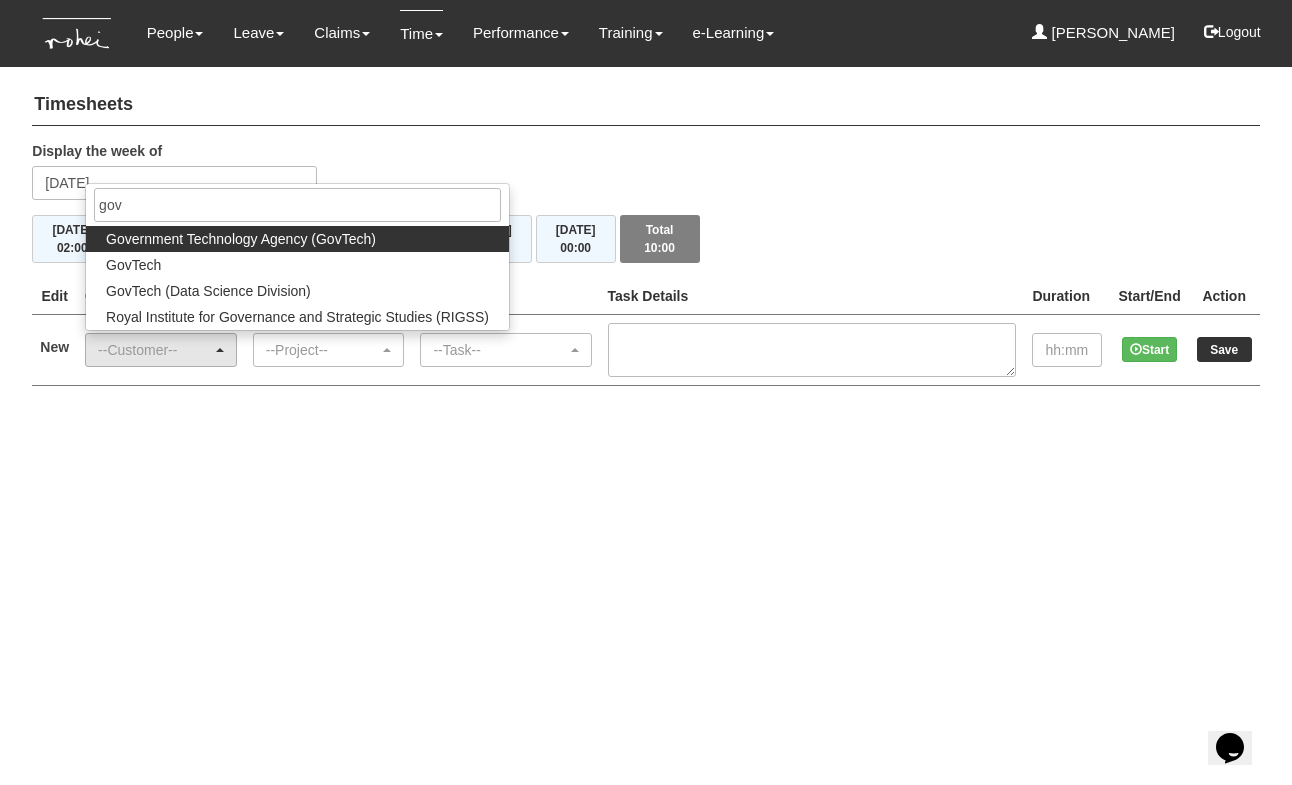 click on "Government Technology Agency (GovTech)" at bounding box center (241, 239) 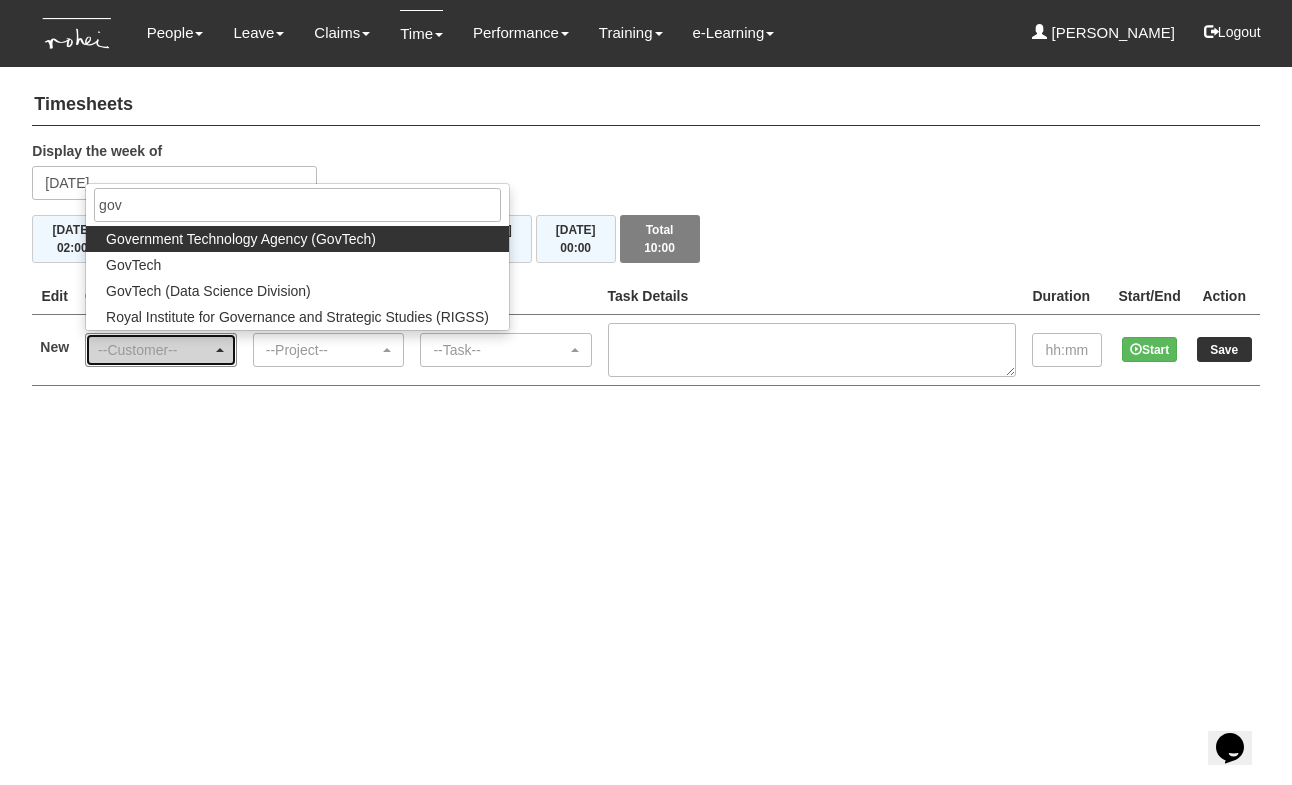 select on "900" 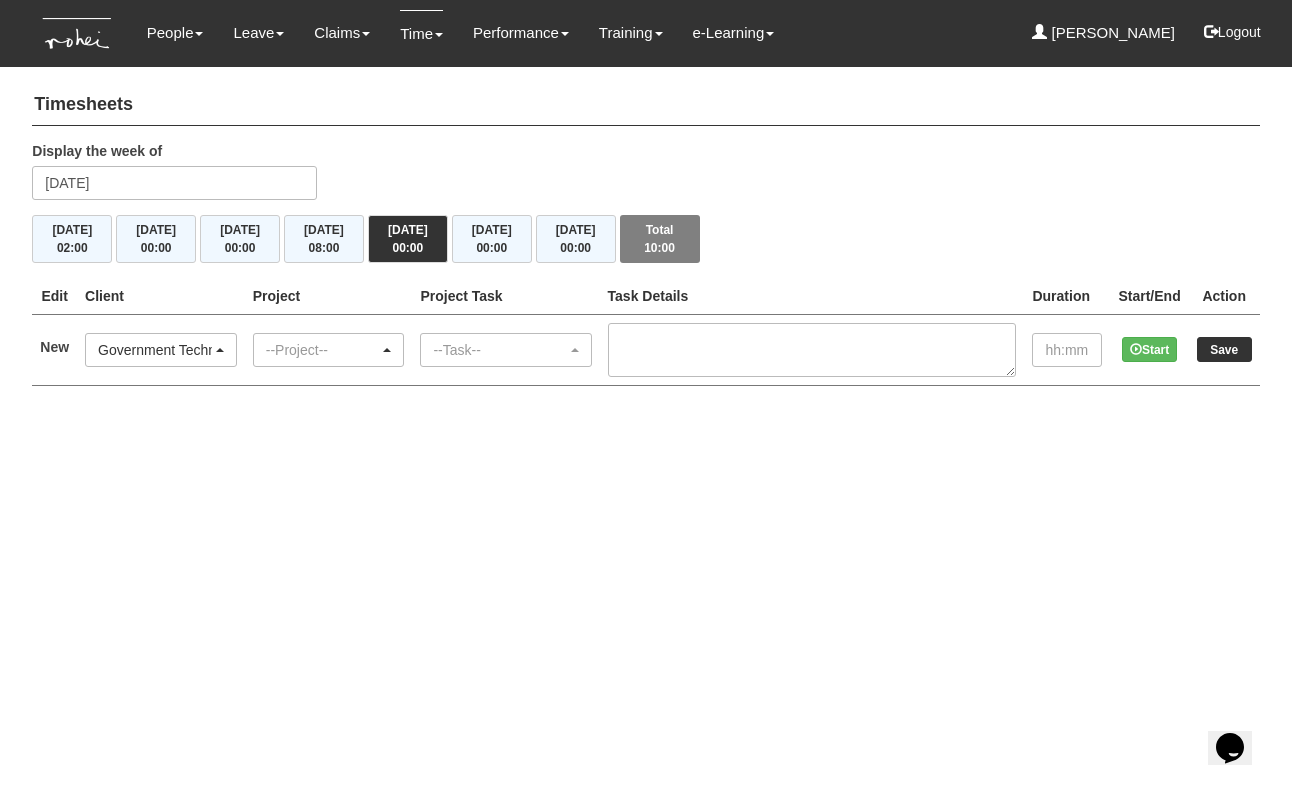 click on "--Project--" at bounding box center (323, 350) 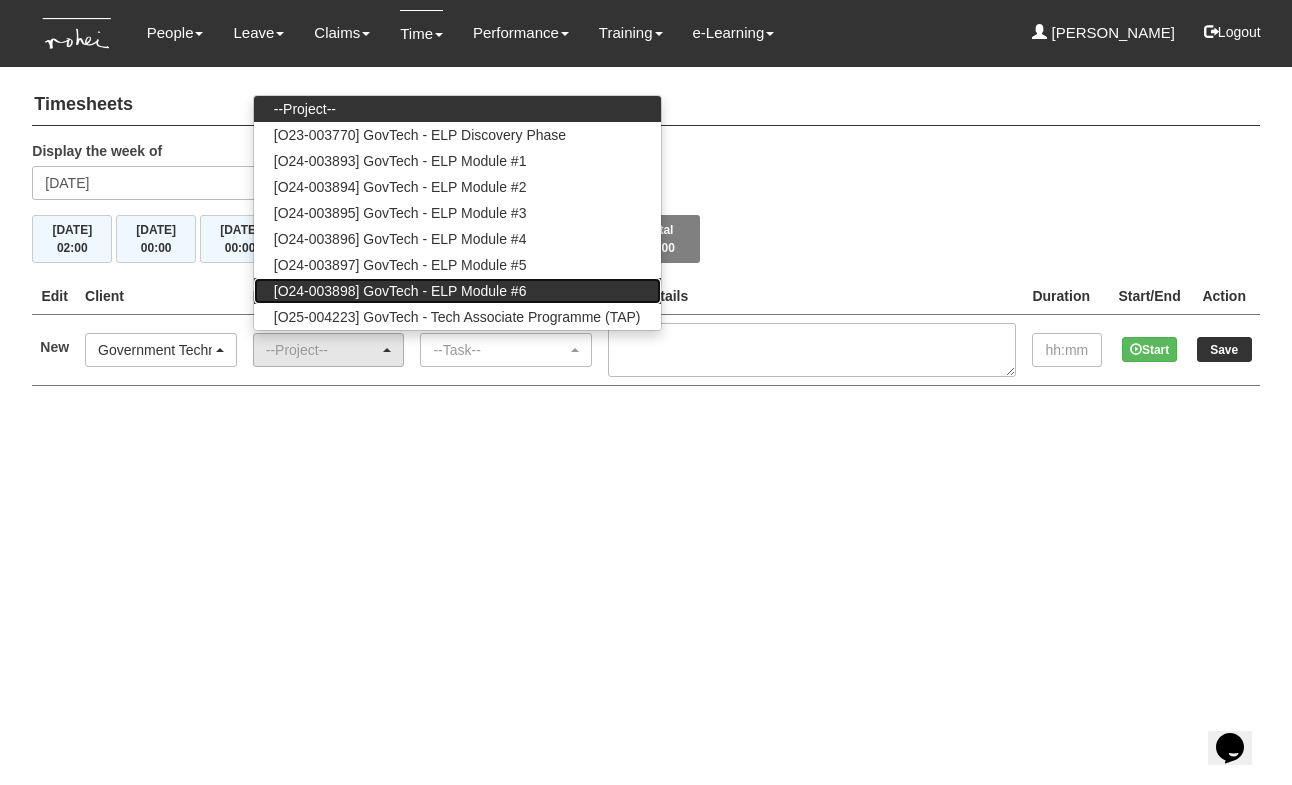click on "[O24-003898] GovTech - ELP Module #6" at bounding box center [400, 291] 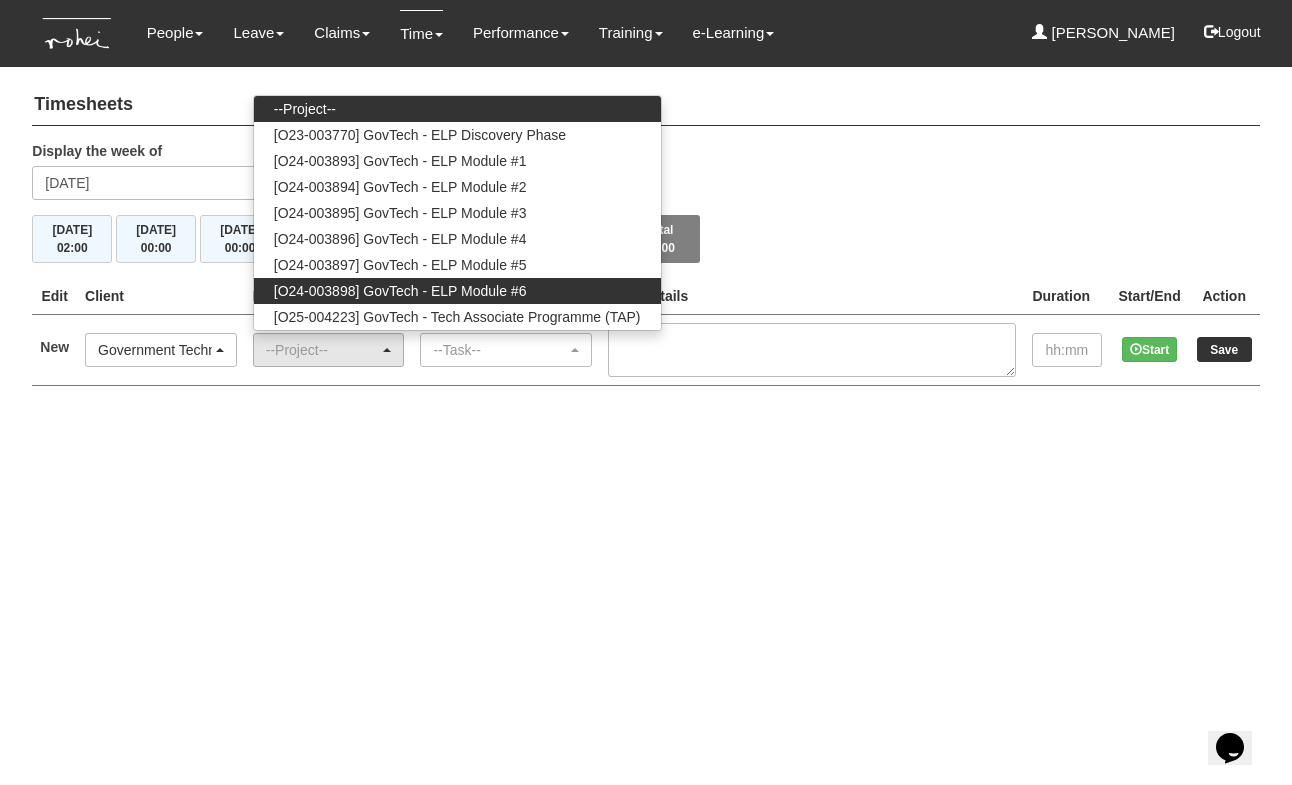 select on "2502" 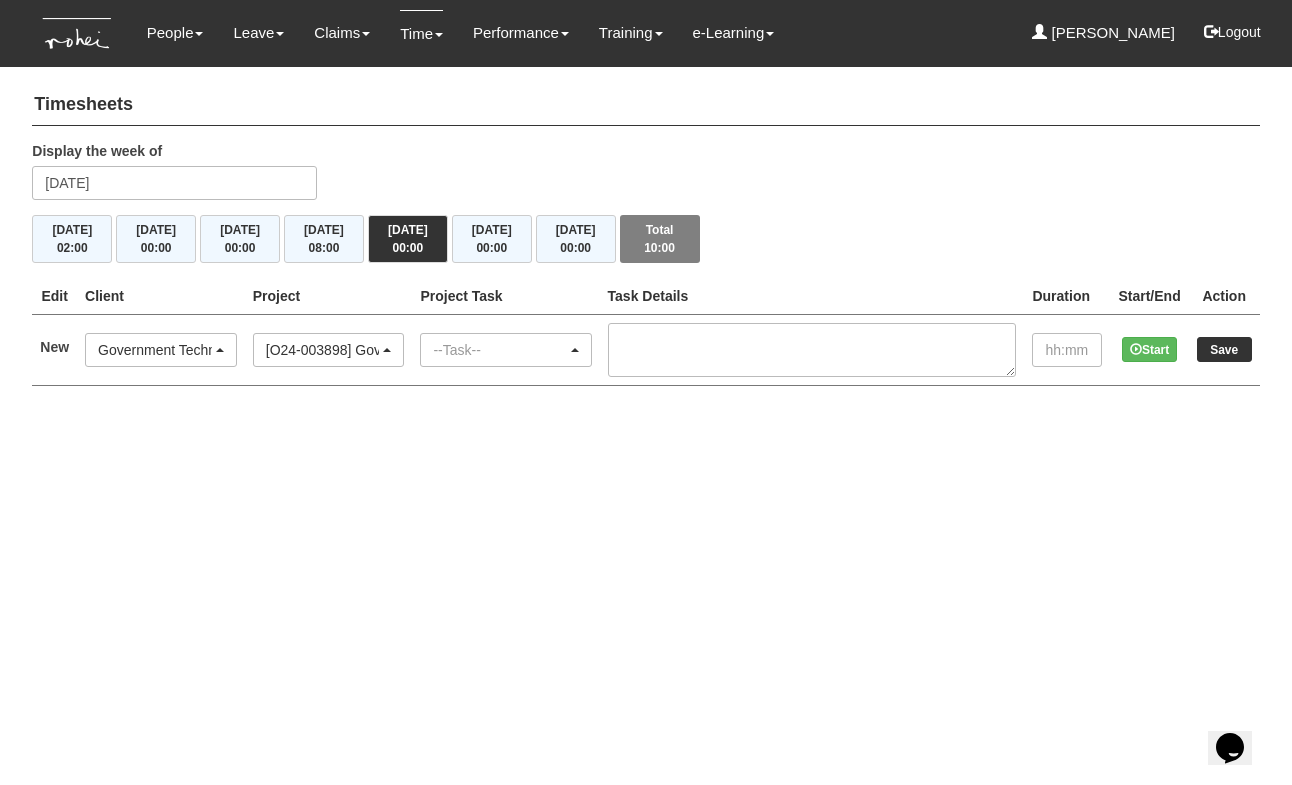 click on "--Task--" at bounding box center (499, 350) 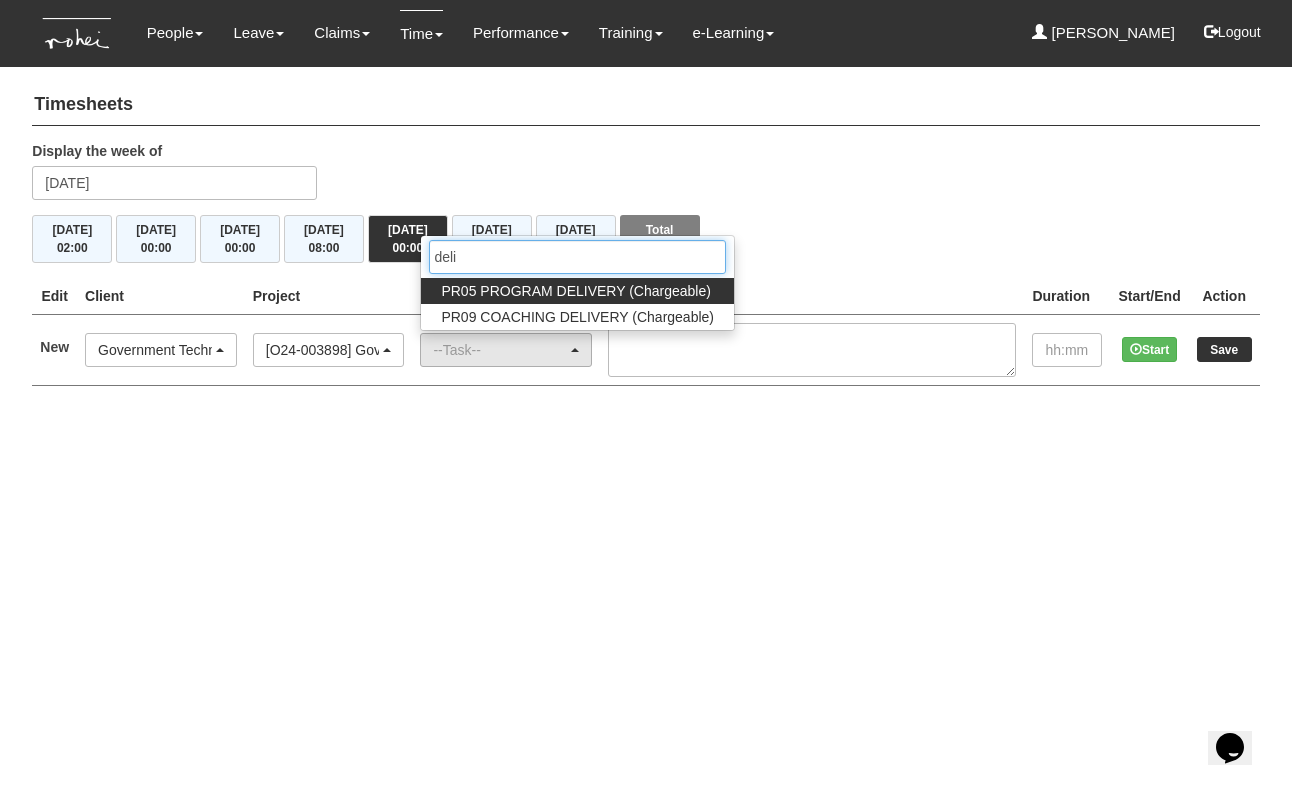 type on "deli" 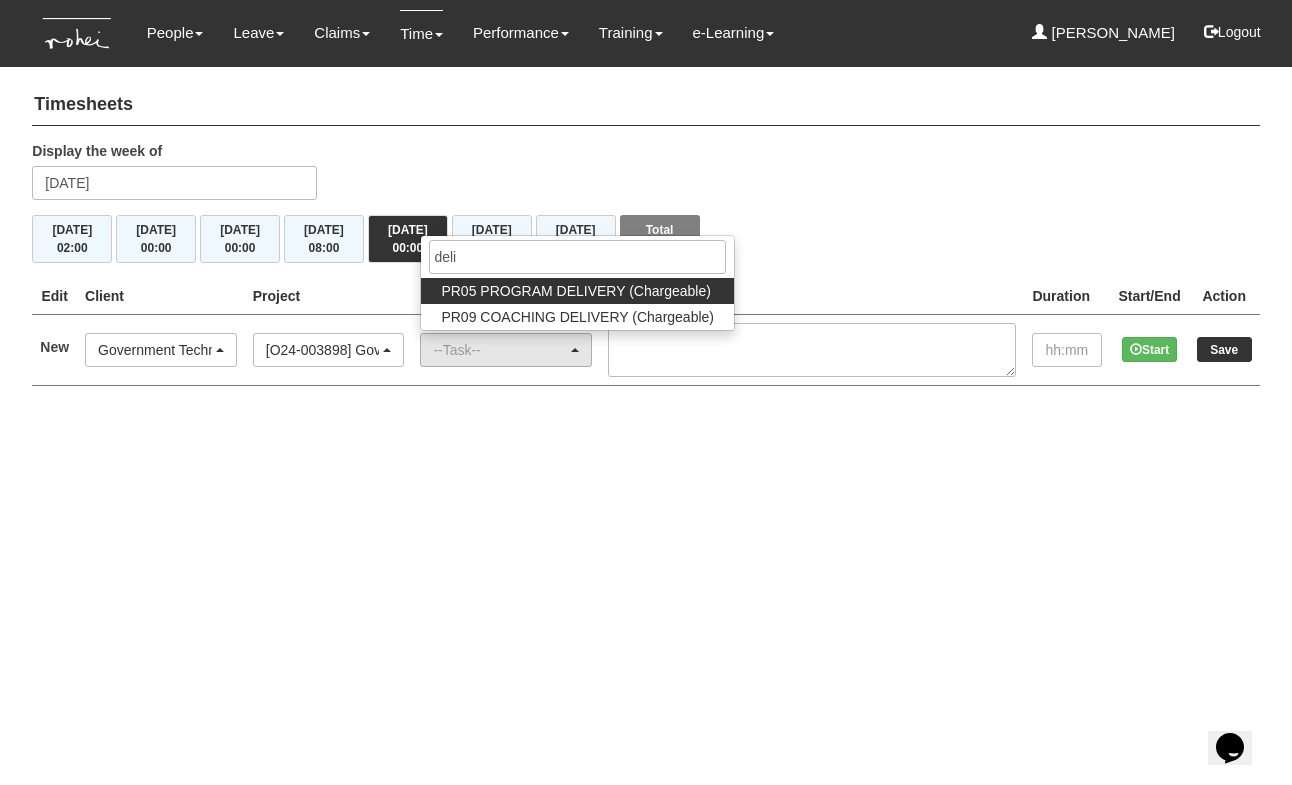 click on "PR05 PROGRAM DELIVERY (Chargeable)" at bounding box center (575, 291) 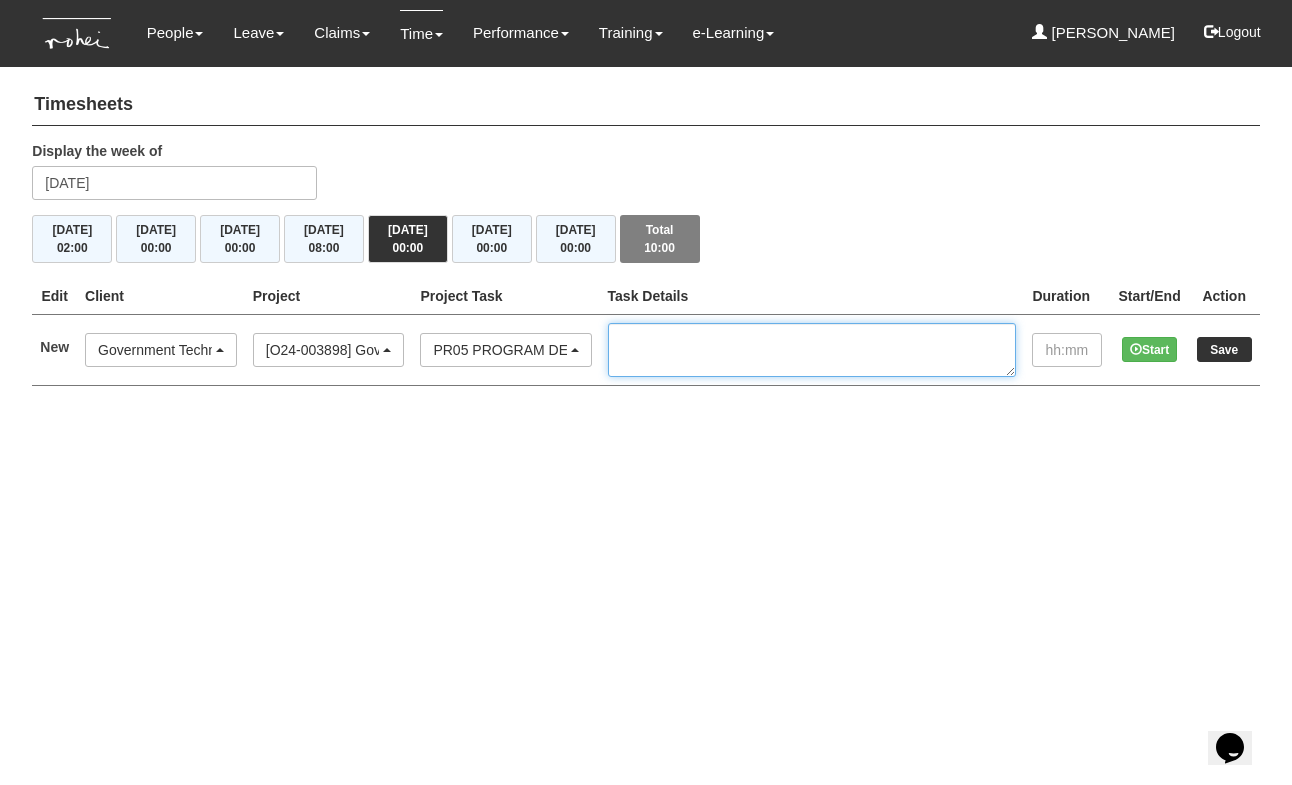 click at bounding box center [812, 350] 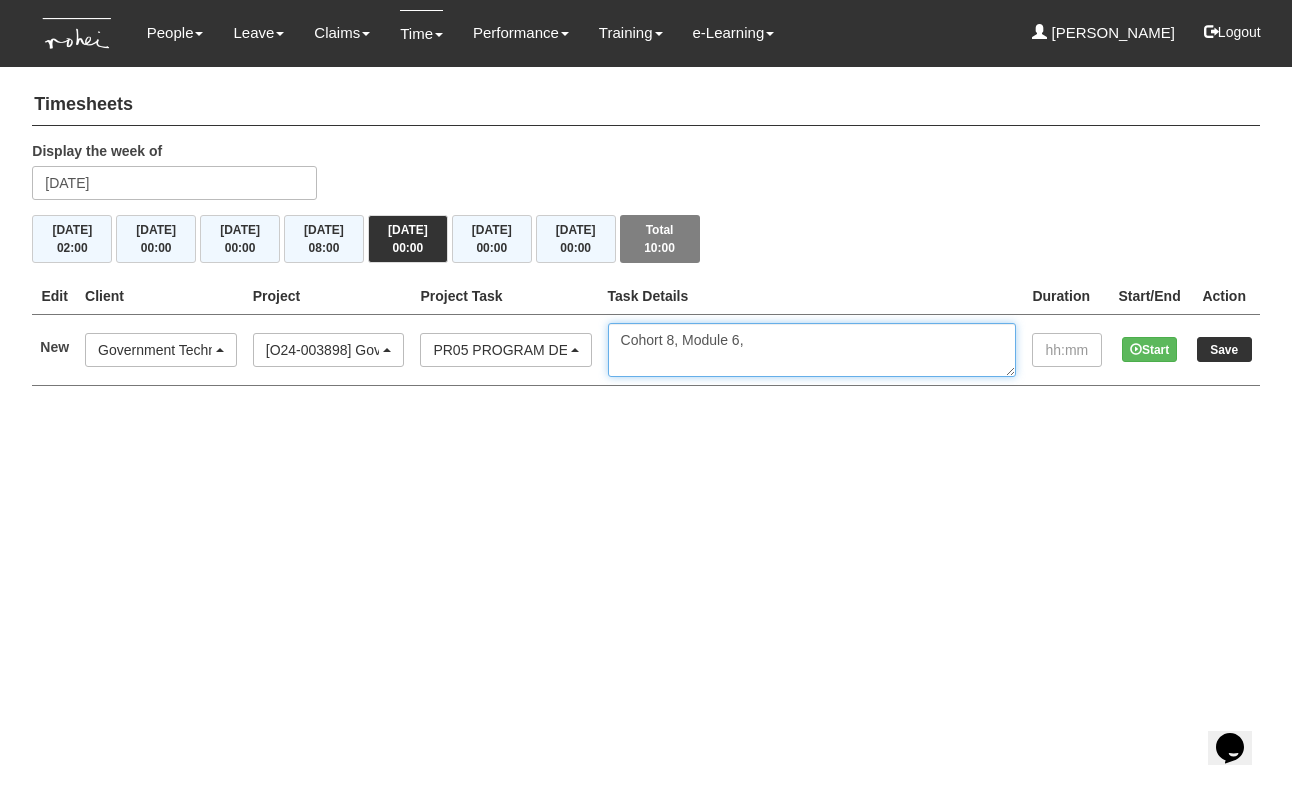 click on "Cohort 8, Module 6," at bounding box center (812, 350) 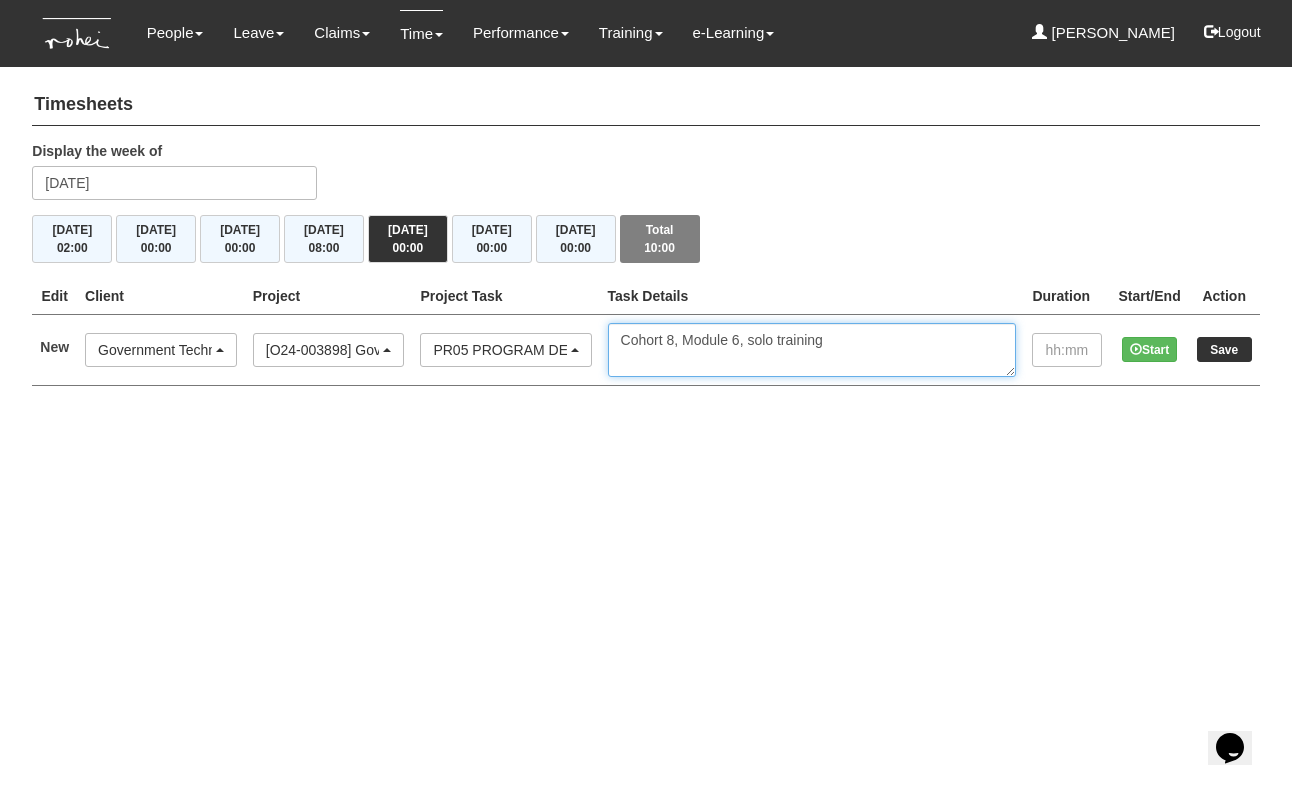 type on "Cohort 8, Module 6, solo training" 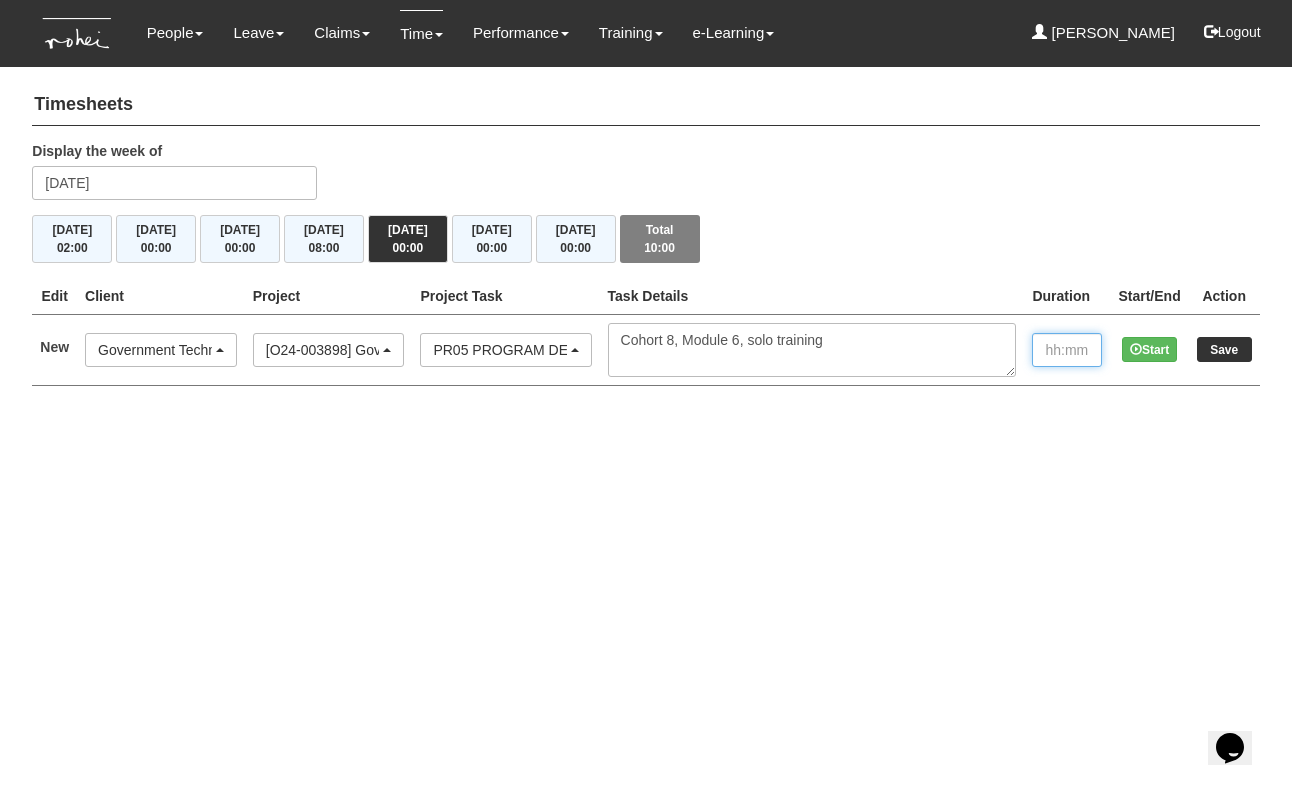 click at bounding box center (1067, 350) 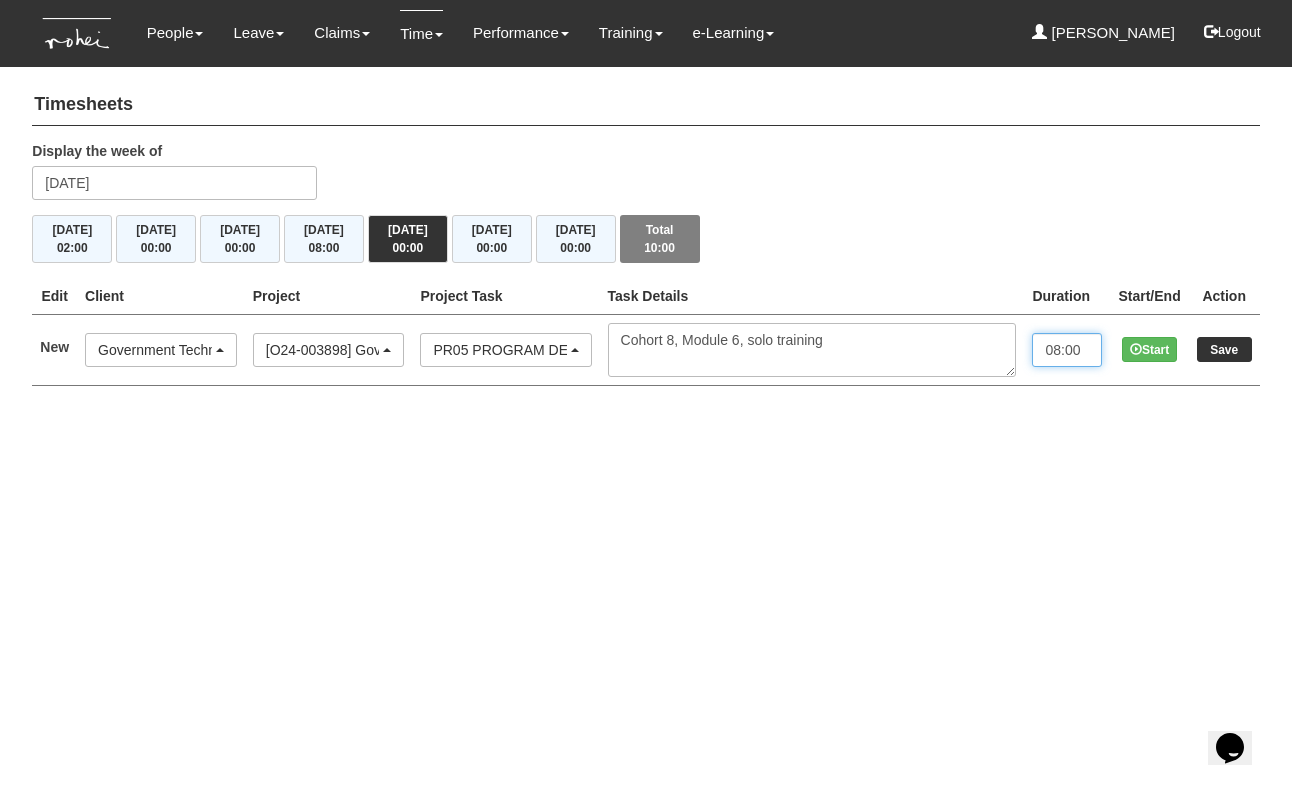 type on "08:00" 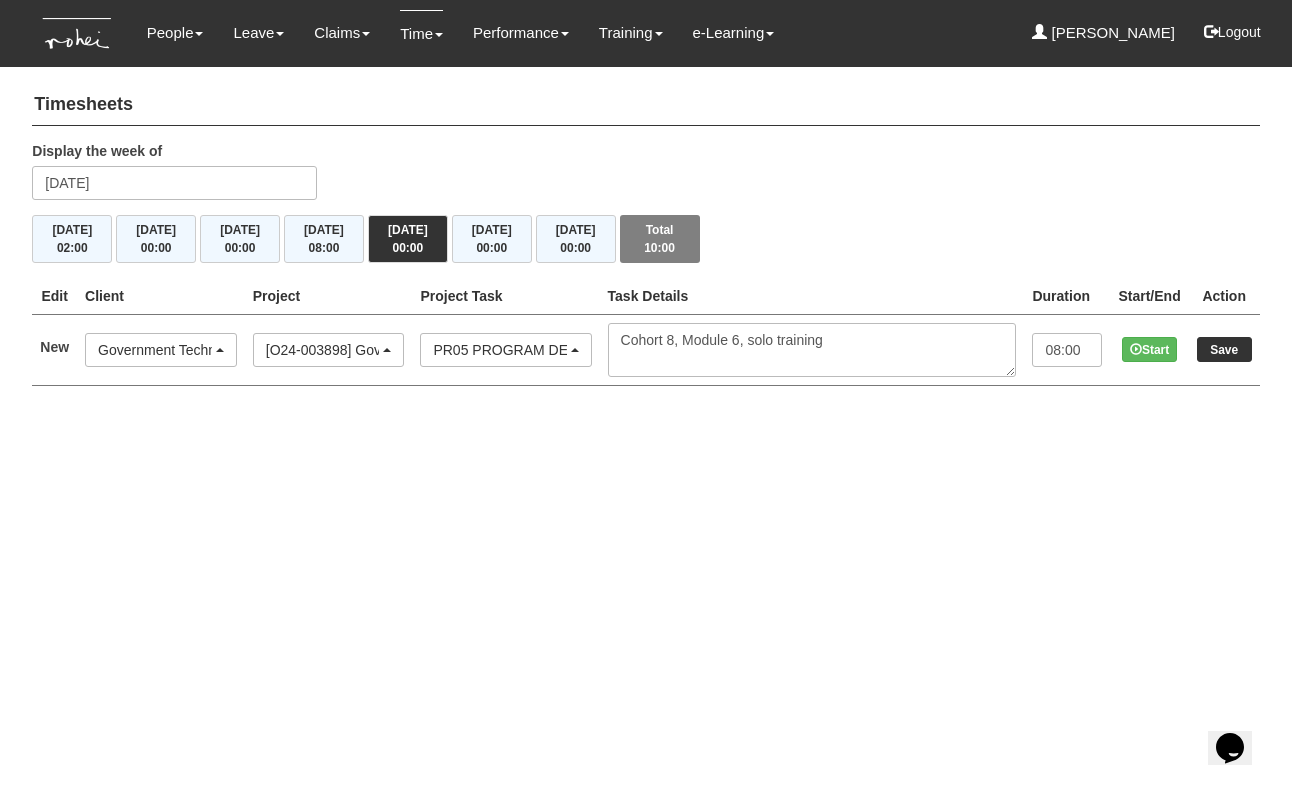click on "Save" at bounding box center [1224, 349] 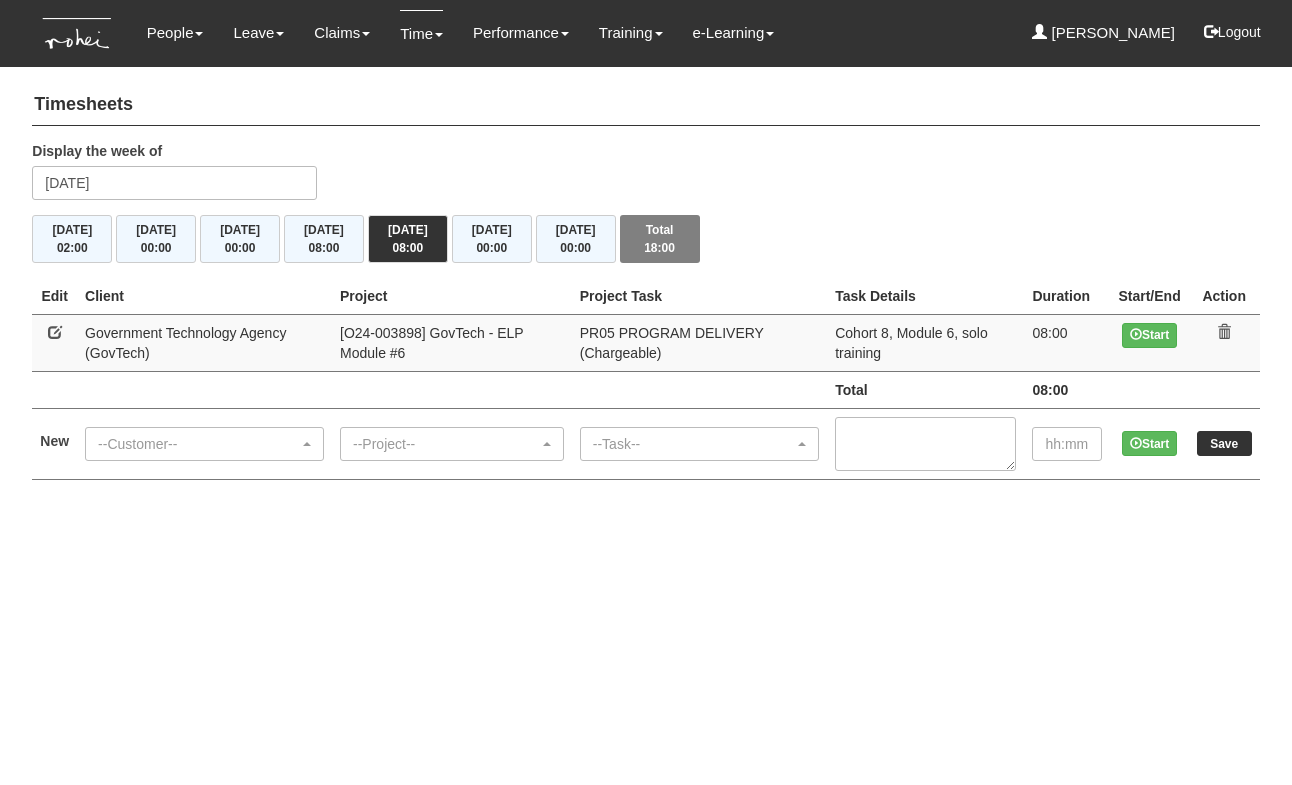 scroll, scrollTop: 0, scrollLeft: 0, axis: both 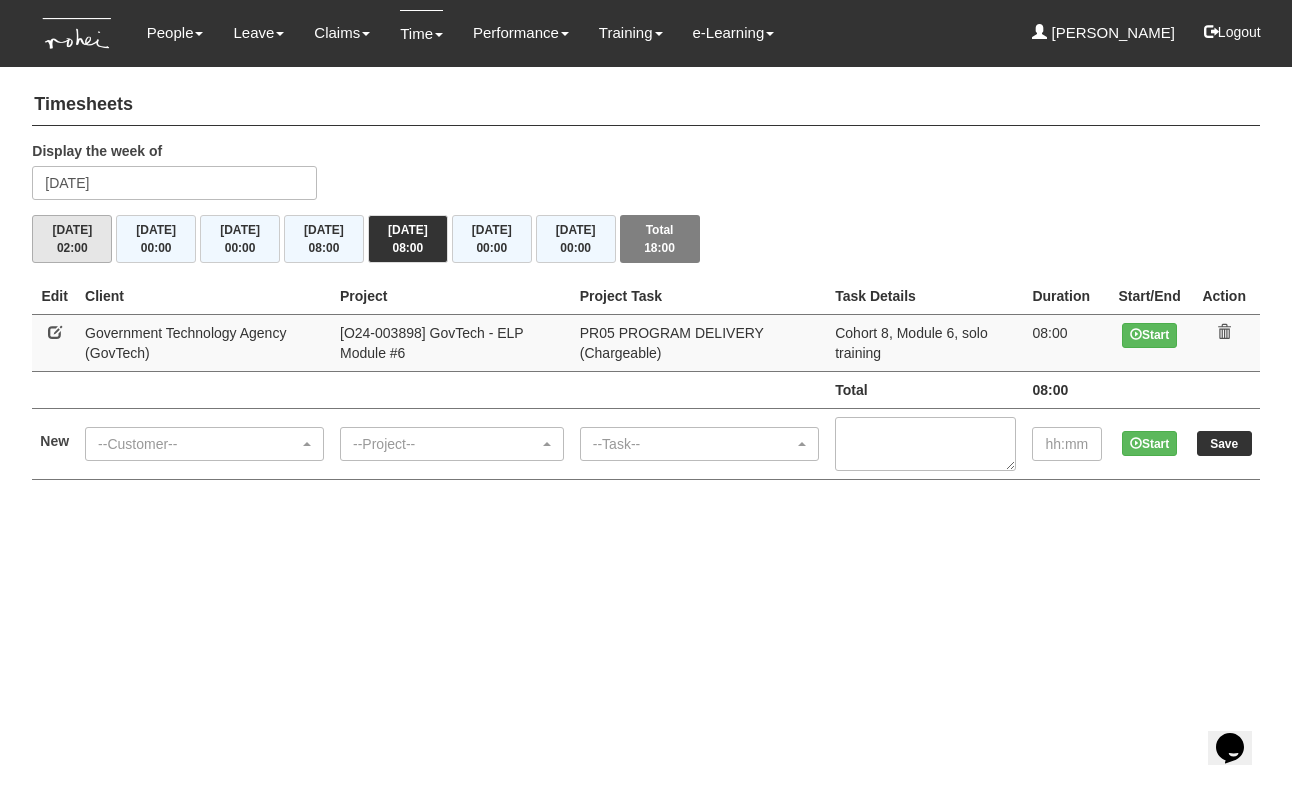 click on "[DATE] 02:00" at bounding box center (72, 239) 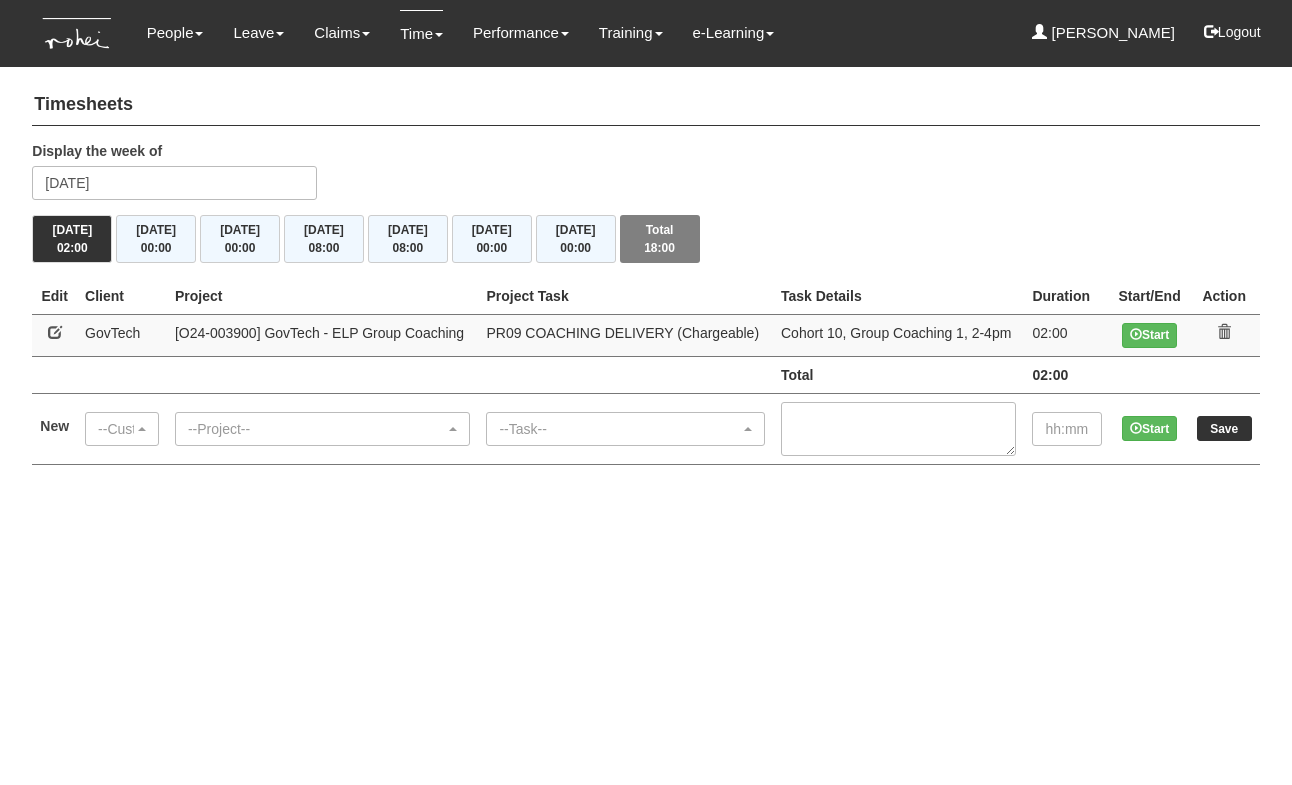 scroll, scrollTop: 0, scrollLeft: 0, axis: both 